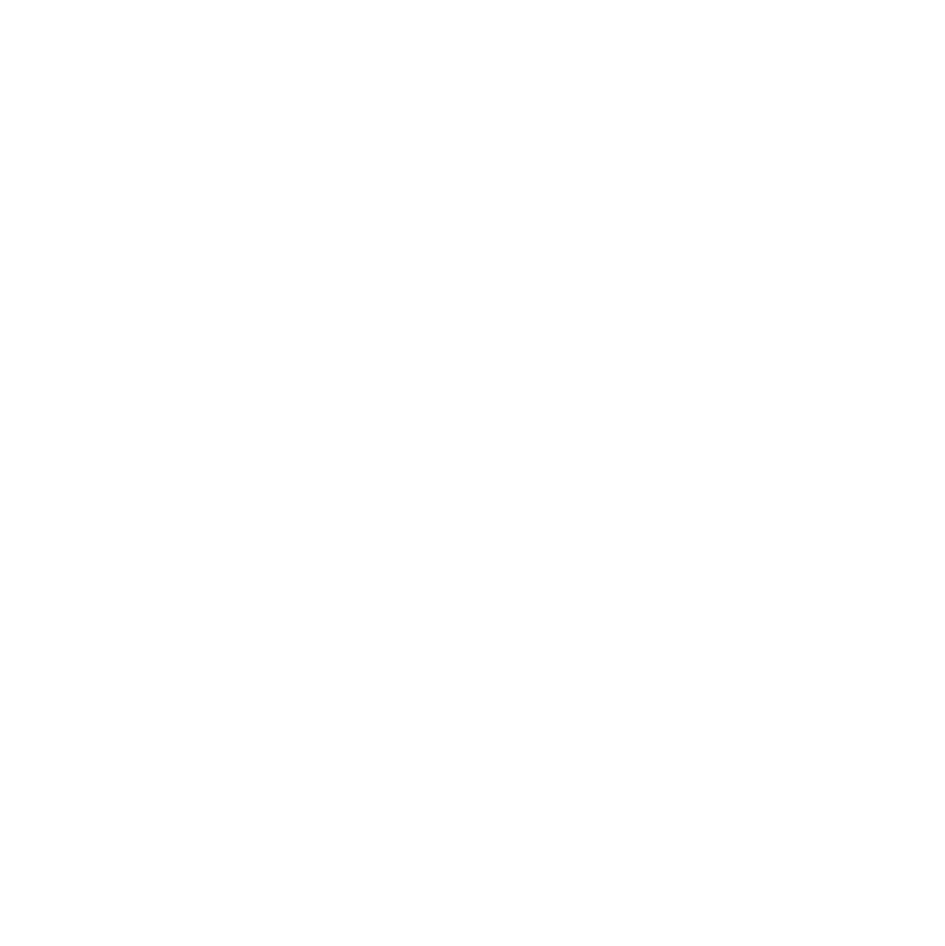 scroll, scrollTop: 0, scrollLeft: 0, axis: both 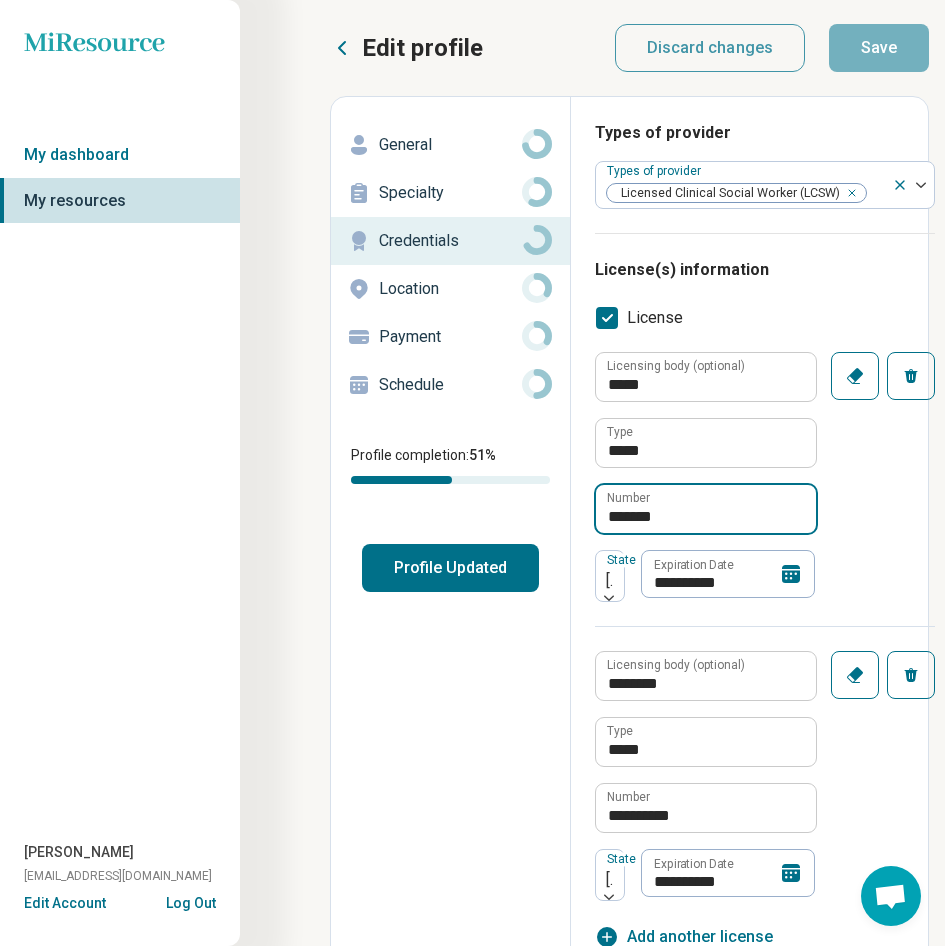 click on "*******" at bounding box center (706, 509) 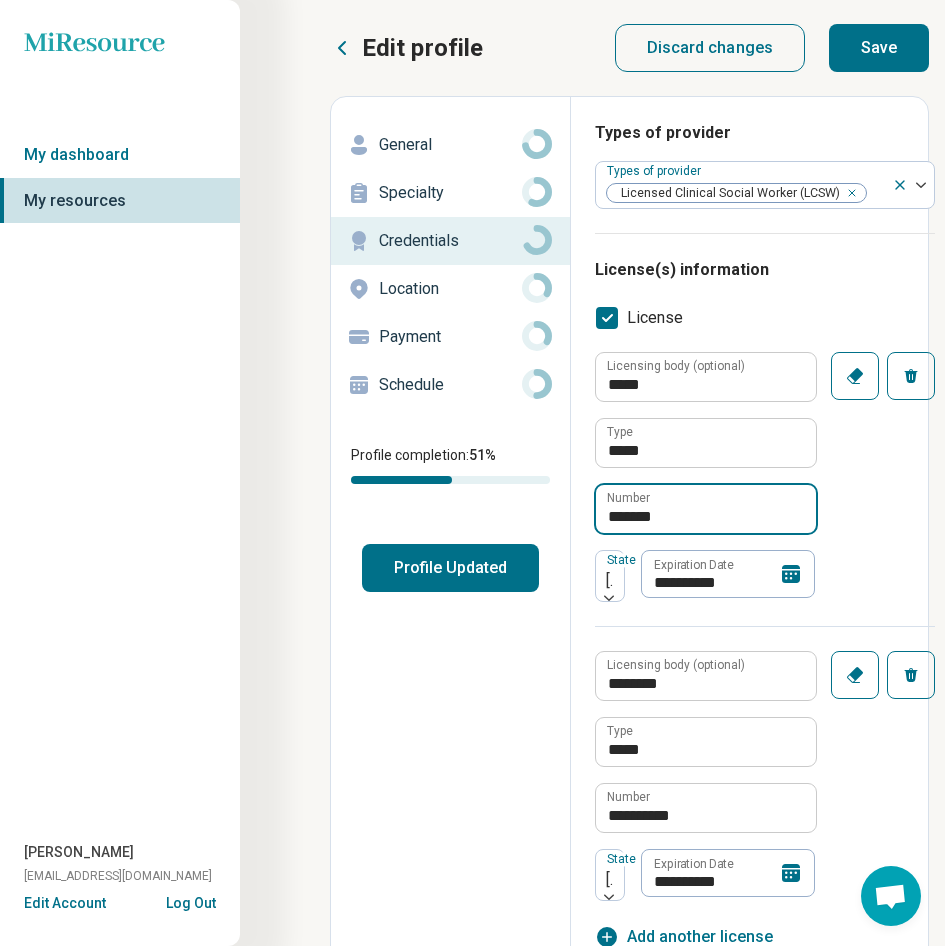 type on "*******" 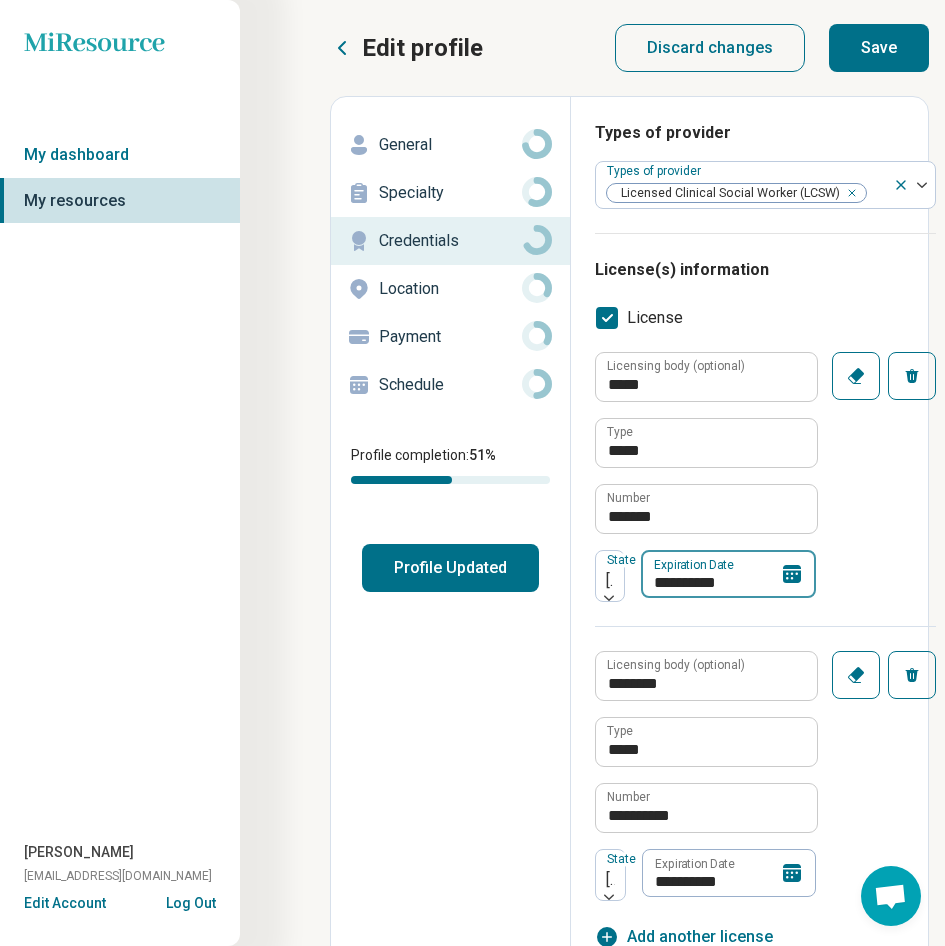 click on "**********" at bounding box center [728, 574] 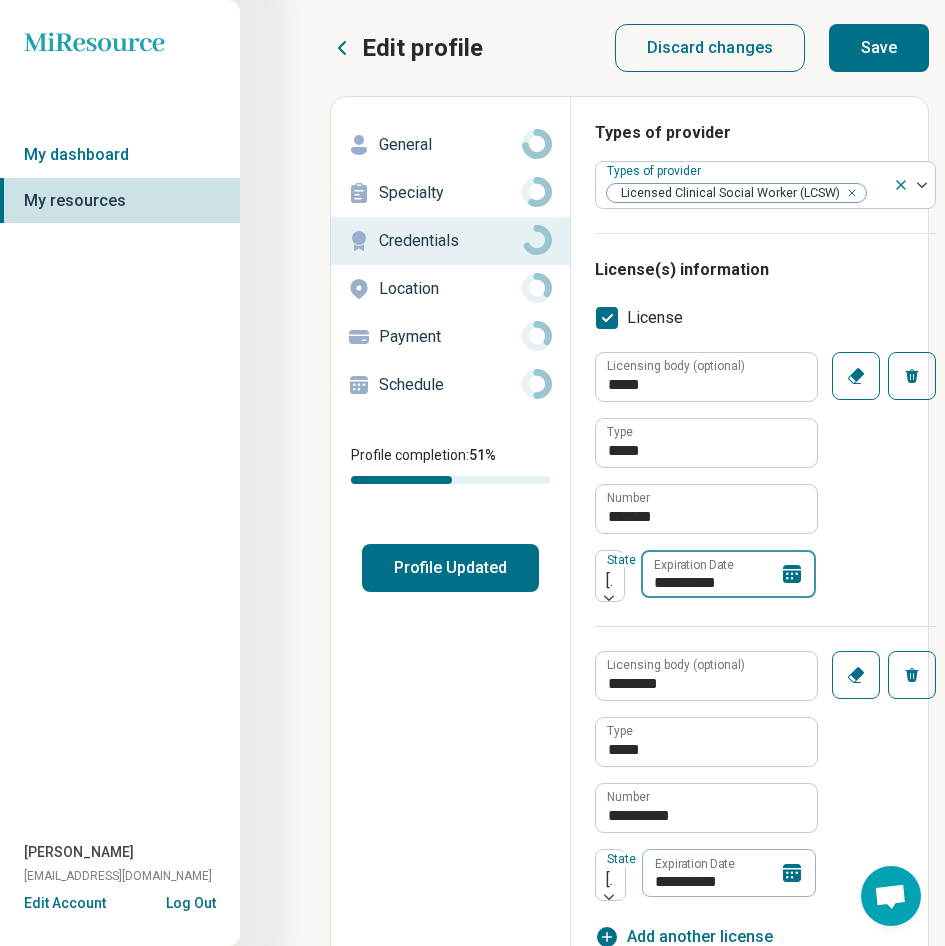 click on "**********" at bounding box center [728, 574] 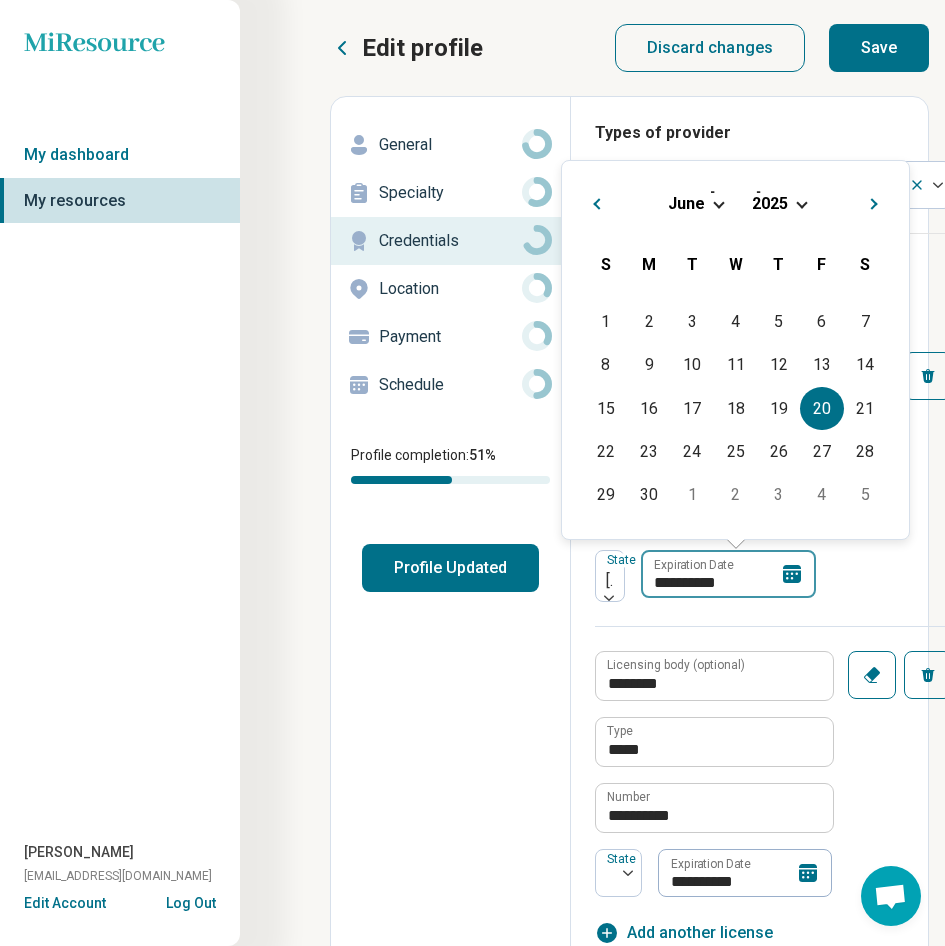 click on "**********" at bounding box center [728, 574] 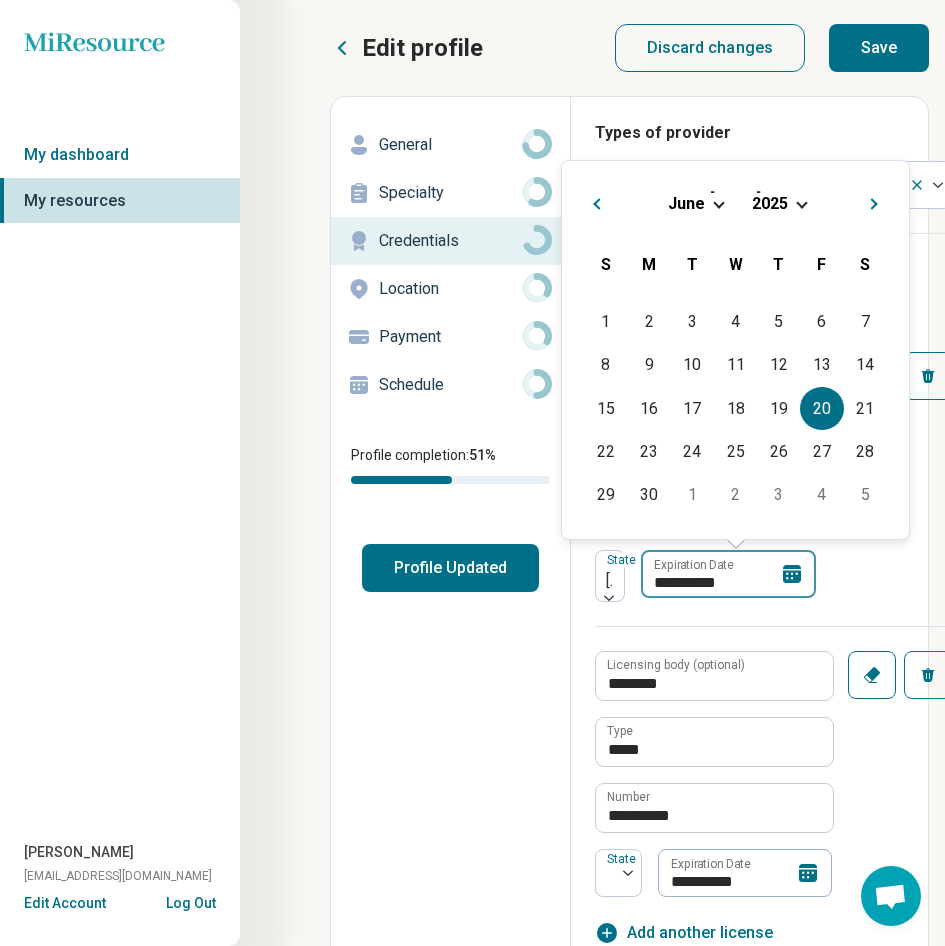 click on "**********" at bounding box center [728, 574] 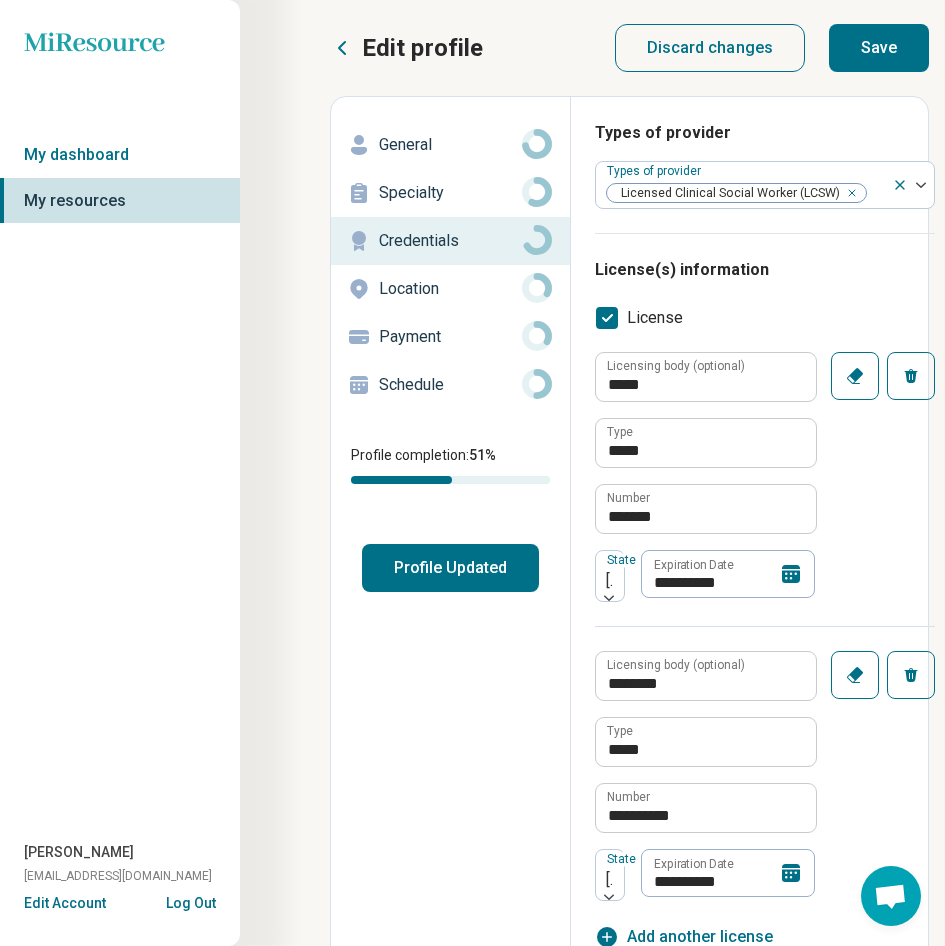 drag, startPoint x: 740, startPoint y: 583, endPoint x: 565, endPoint y: 588, distance: 175.07141 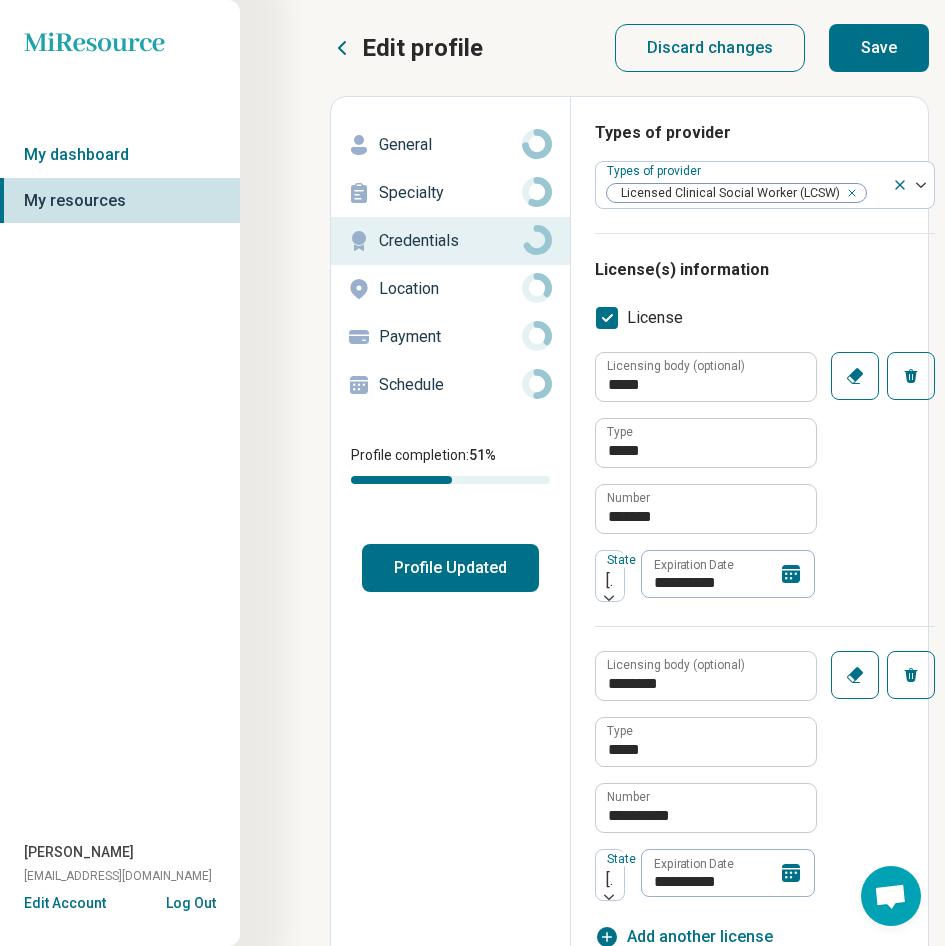 click on "**********" at bounding box center (629, 1562) 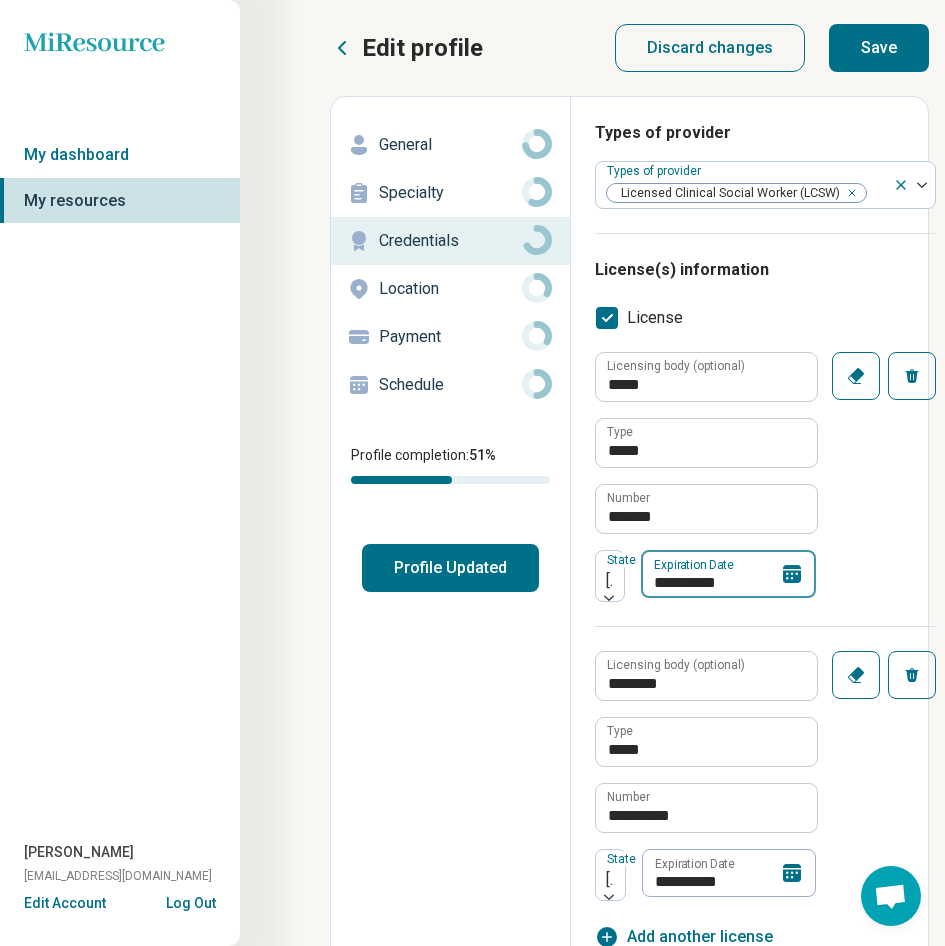 click on "**********" at bounding box center [728, 574] 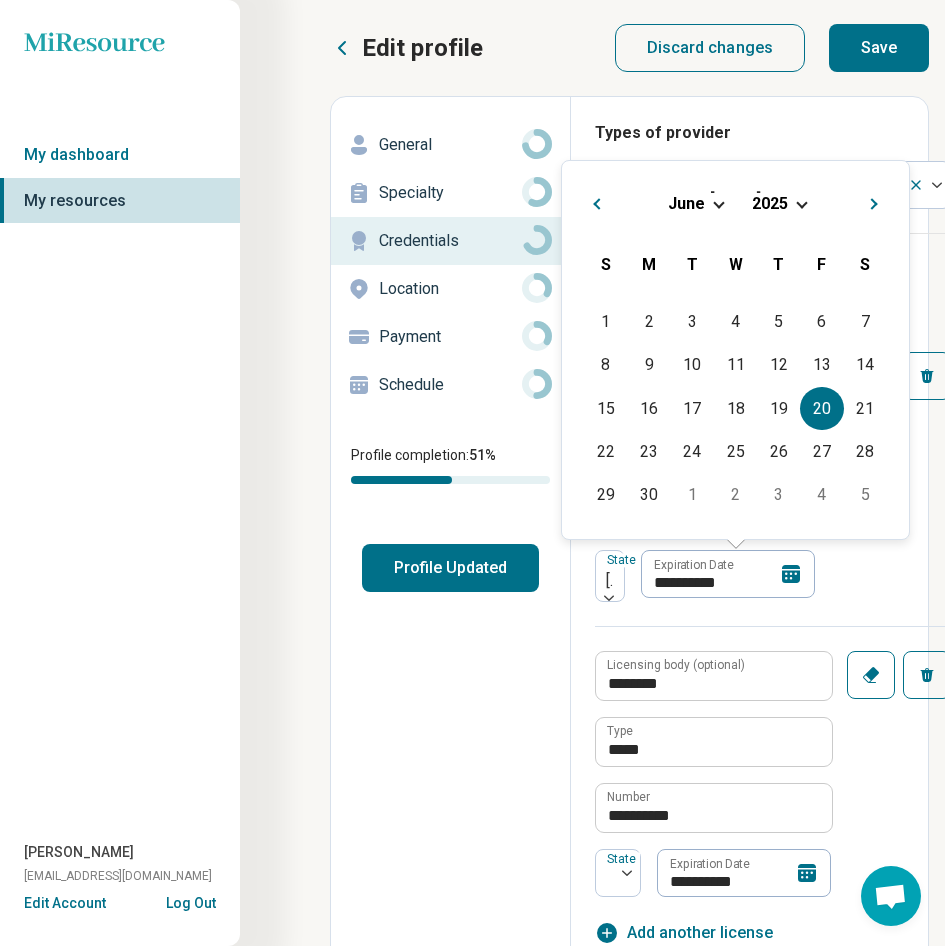 click on "[DATE]" at bounding box center [735, 203] 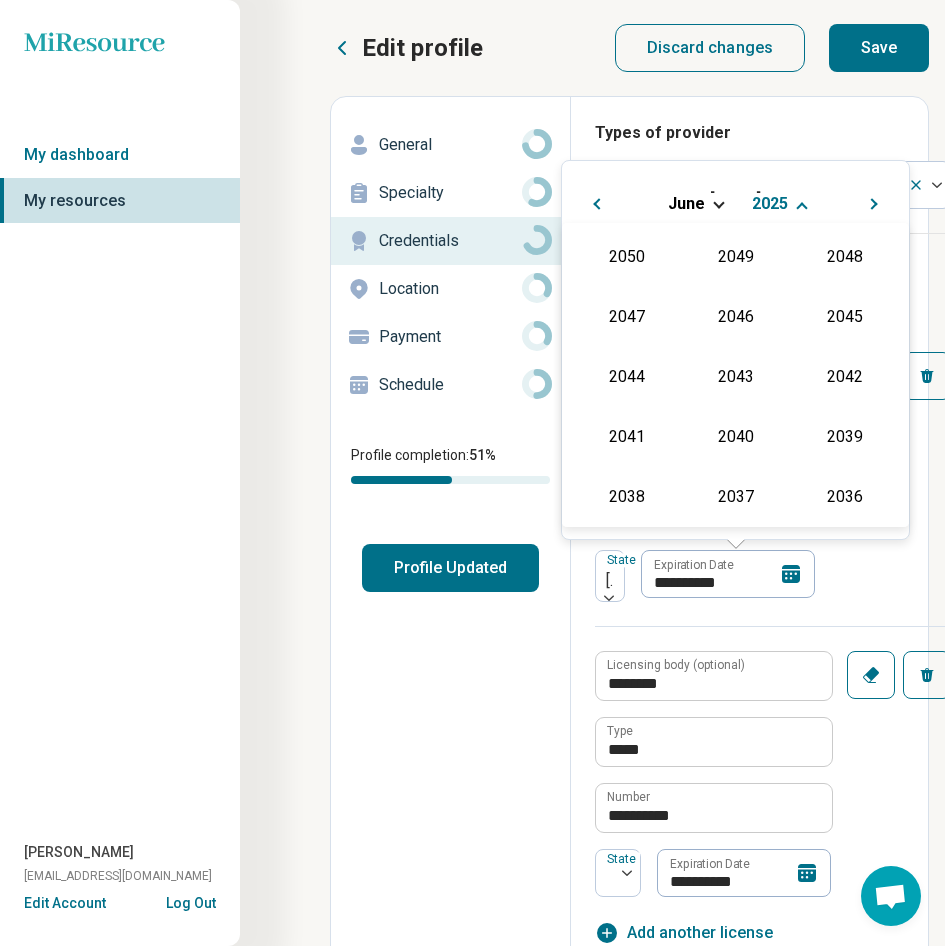 scroll, scrollTop: 362, scrollLeft: 0, axis: vertical 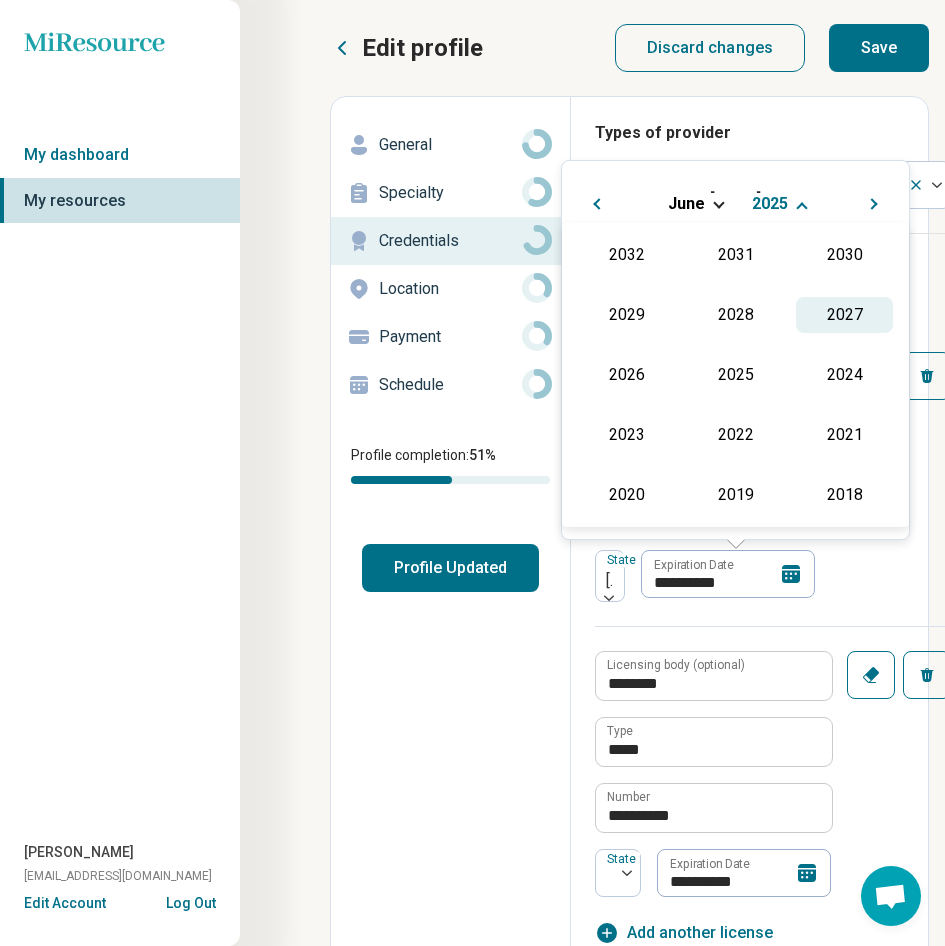 click on "2027" at bounding box center (844, 315) 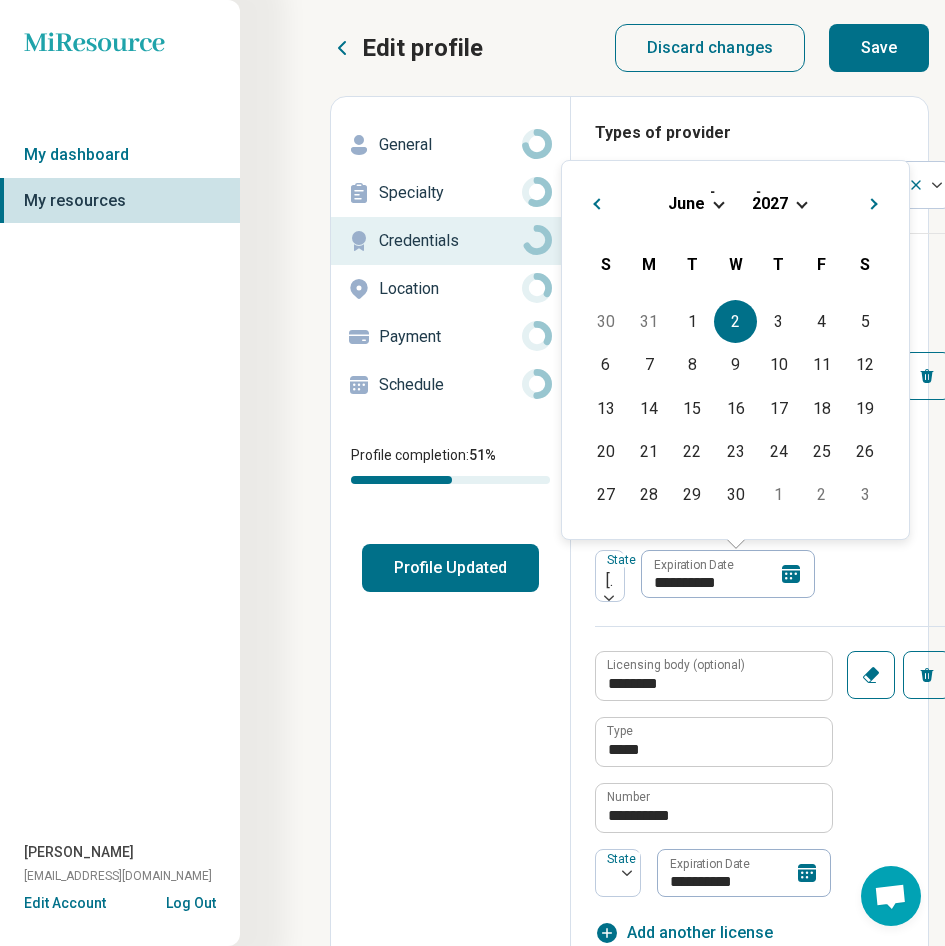 click on "2" at bounding box center (735, 321) 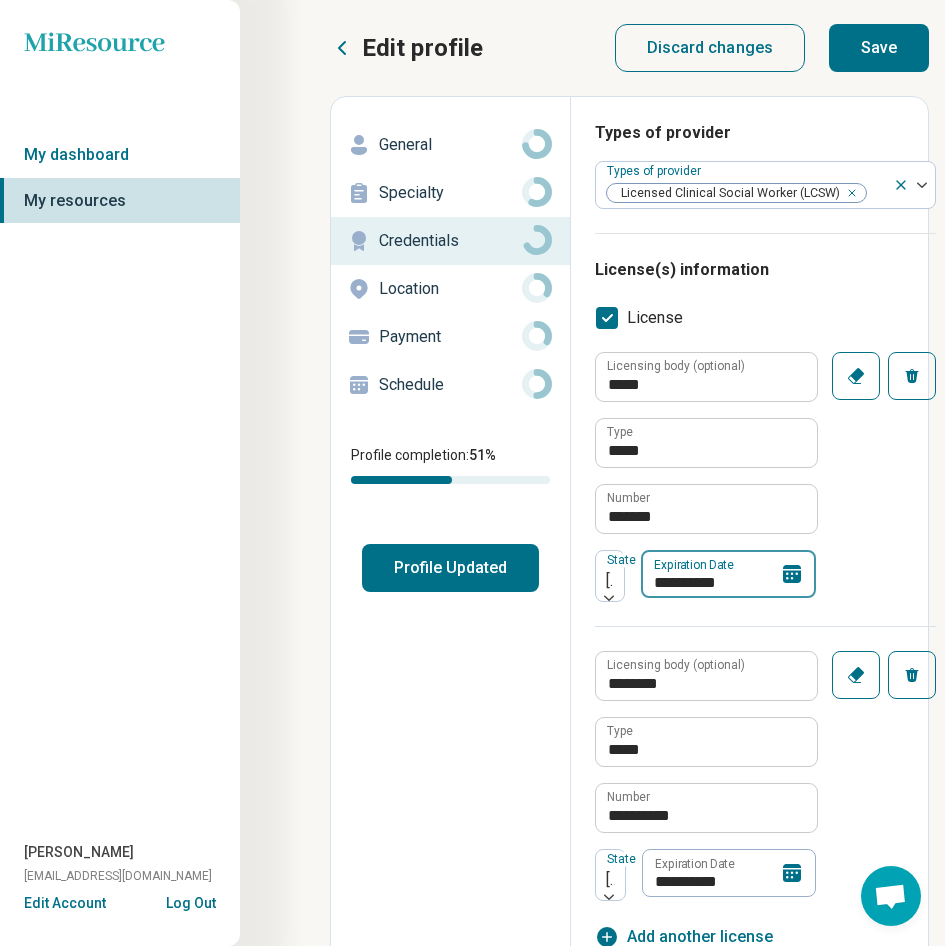 click on "**********" at bounding box center [728, 574] 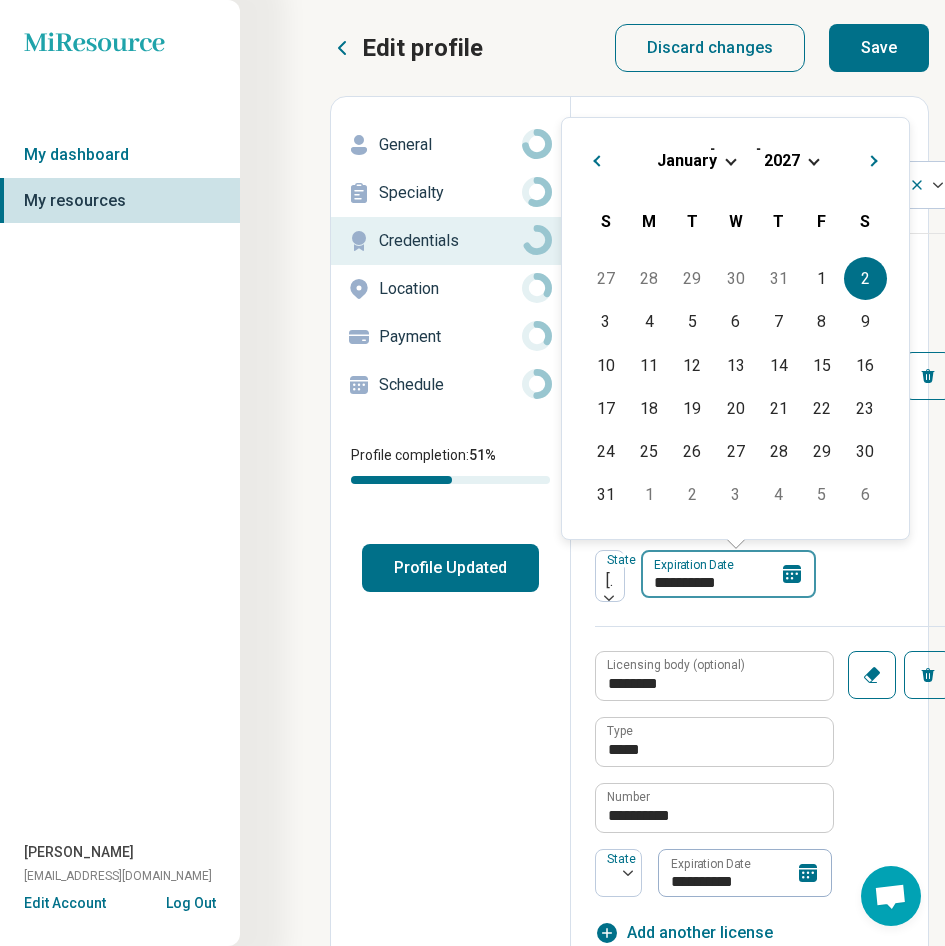 type on "**********" 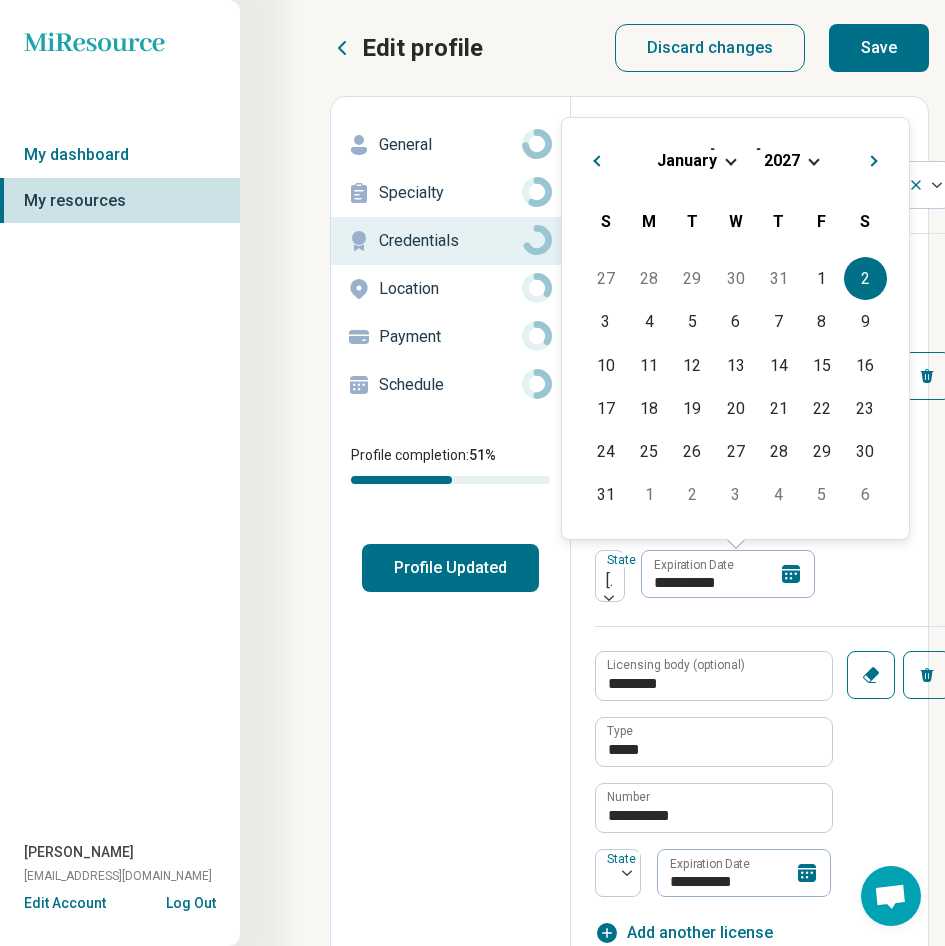 type 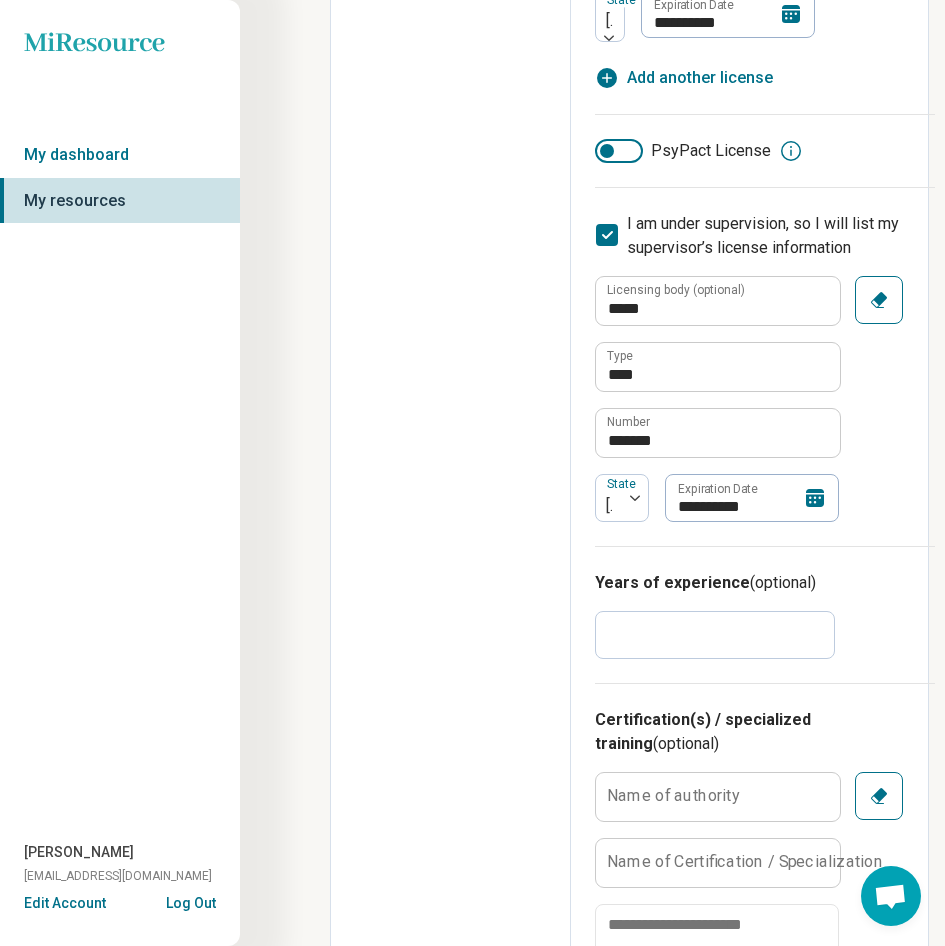 scroll, scrollTop: 1000, scrollLeft: 0, axis: vertical 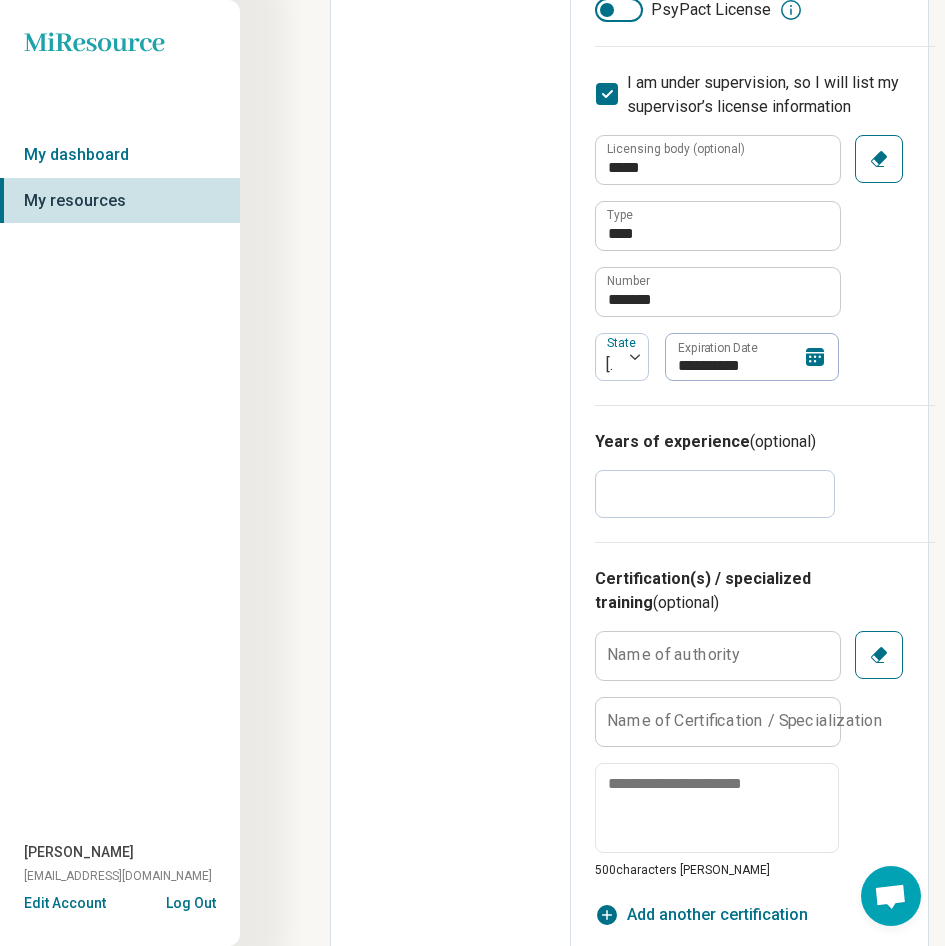 click on "I am under supervision, so I will list my supervisor’s license information" at bounding box center [765, 95] 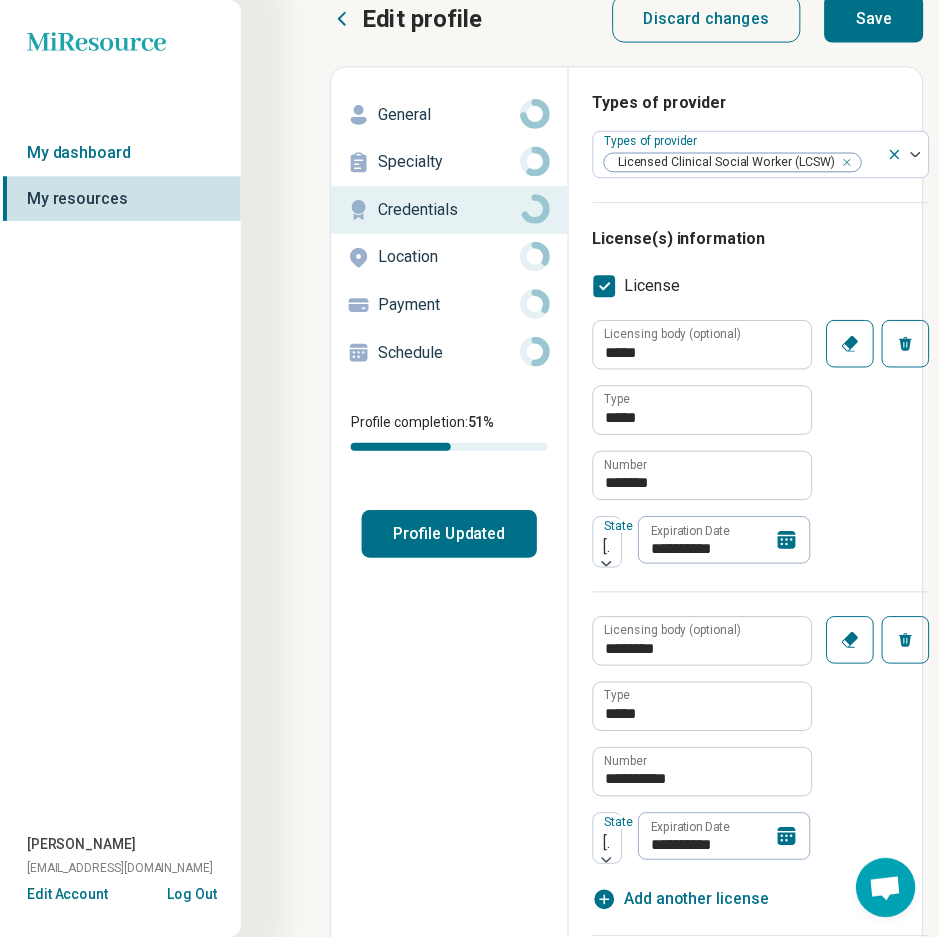 scroll, scrollTop: 0, scrollLeft: 0, axis: both 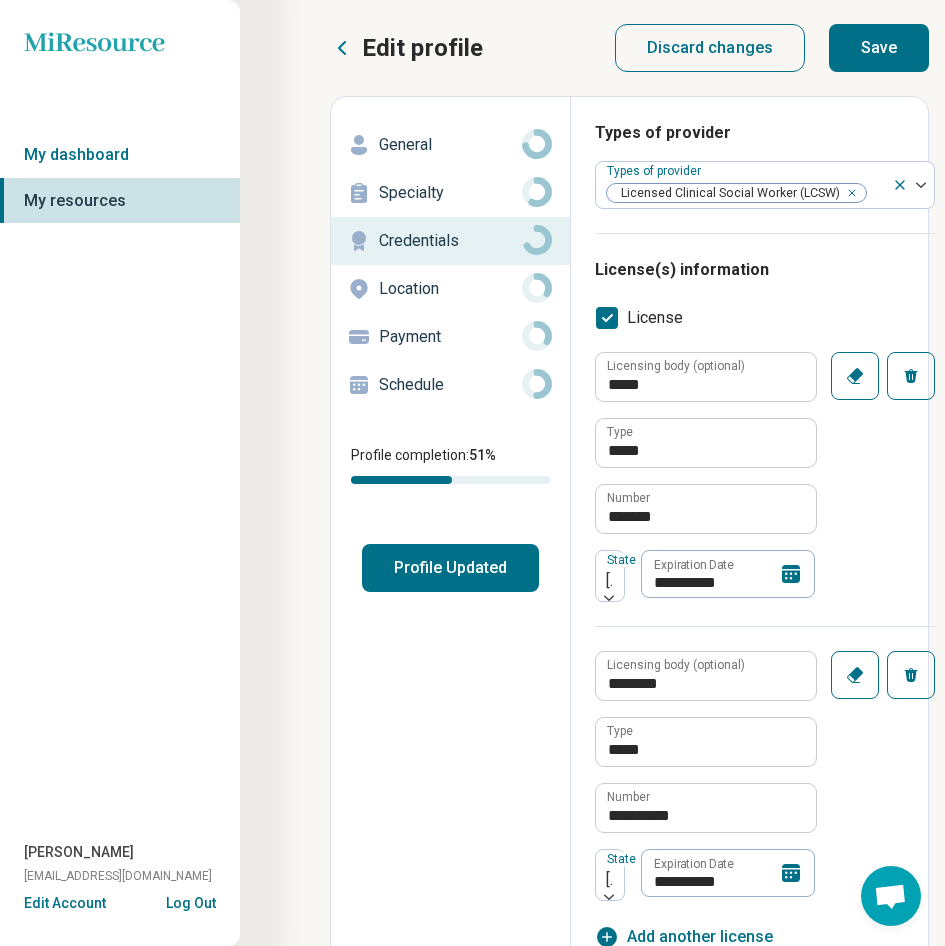 type on "*" 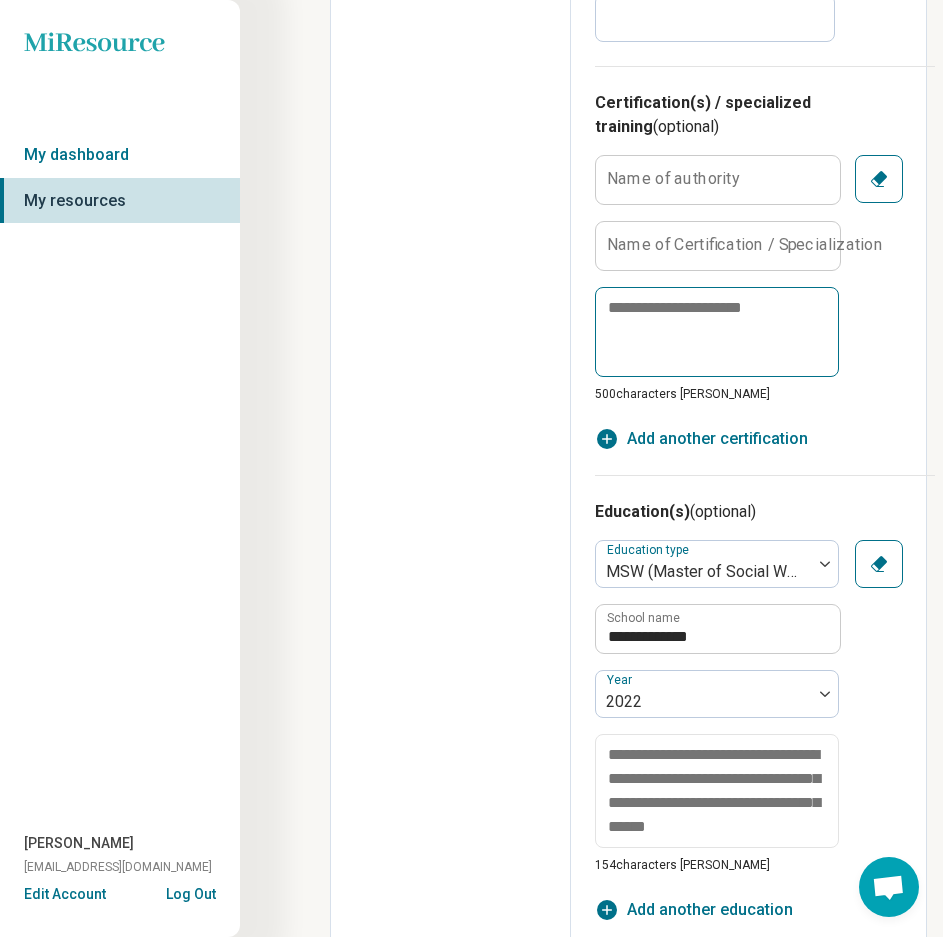 scroll, scrollTop: 1205, scrollLeft: 0, axis: vertical 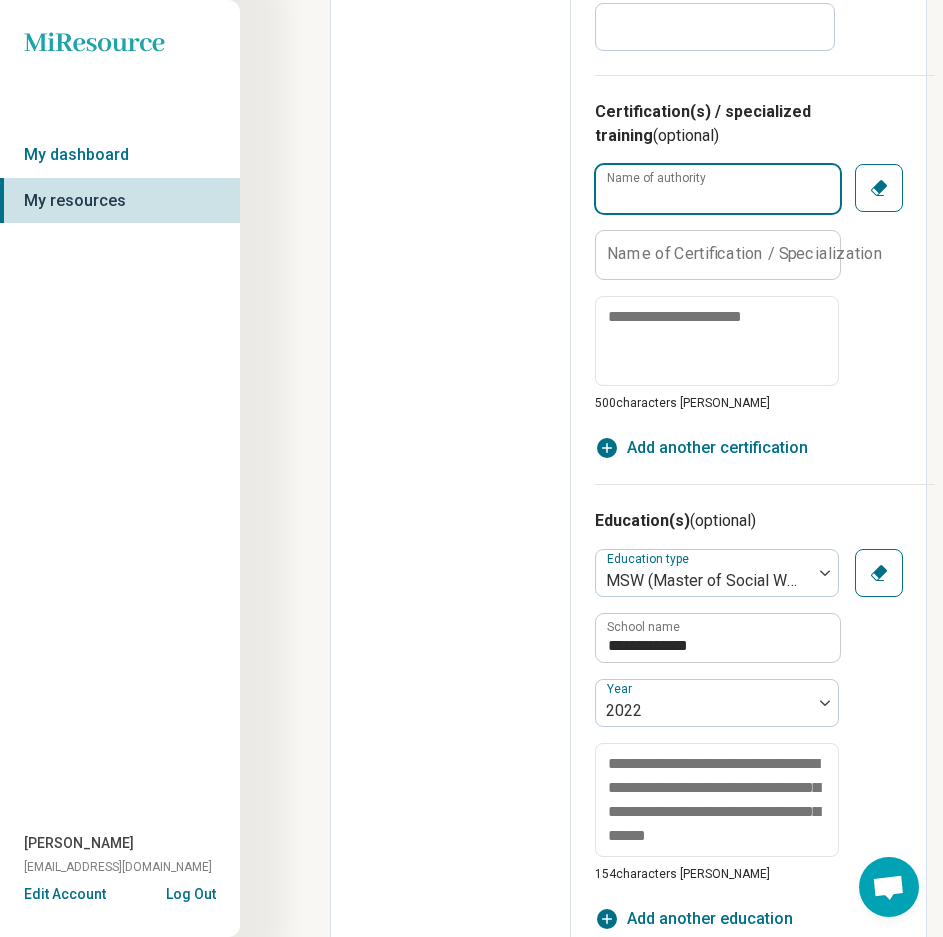 click on "Name of authority" at bounding box center [718, 189] 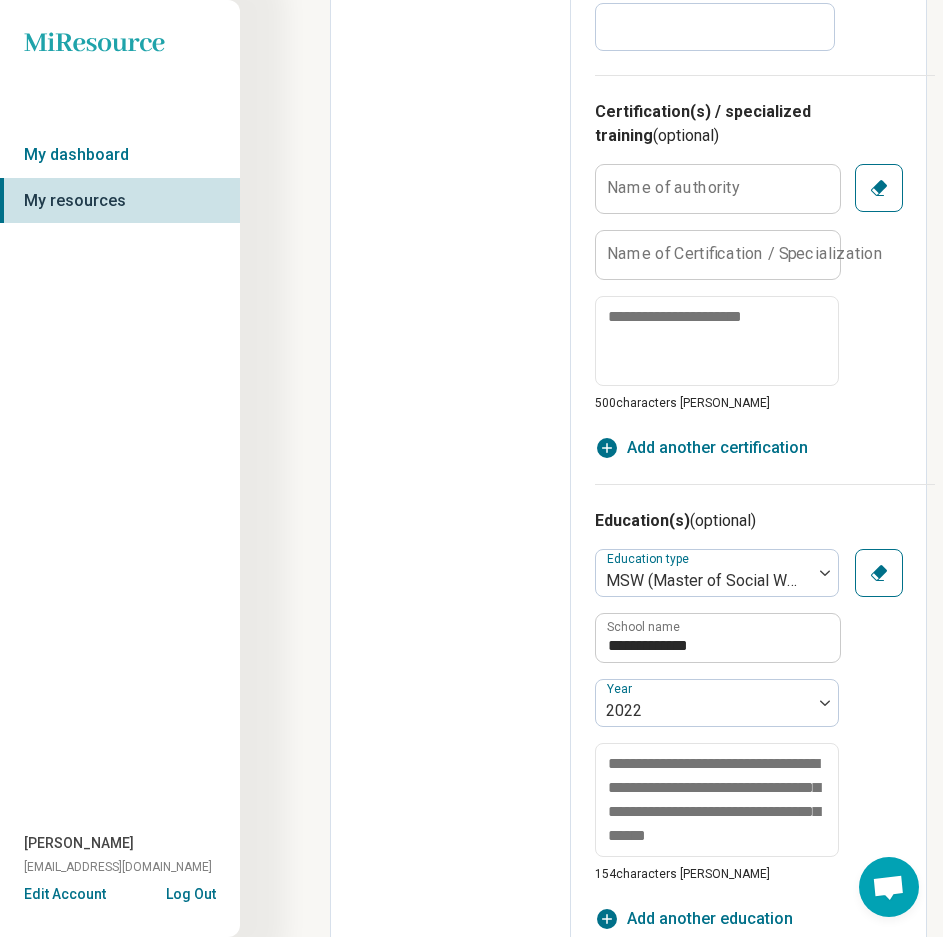 click on "Name of Certification / Specialization" at bounding box center (745, 254) 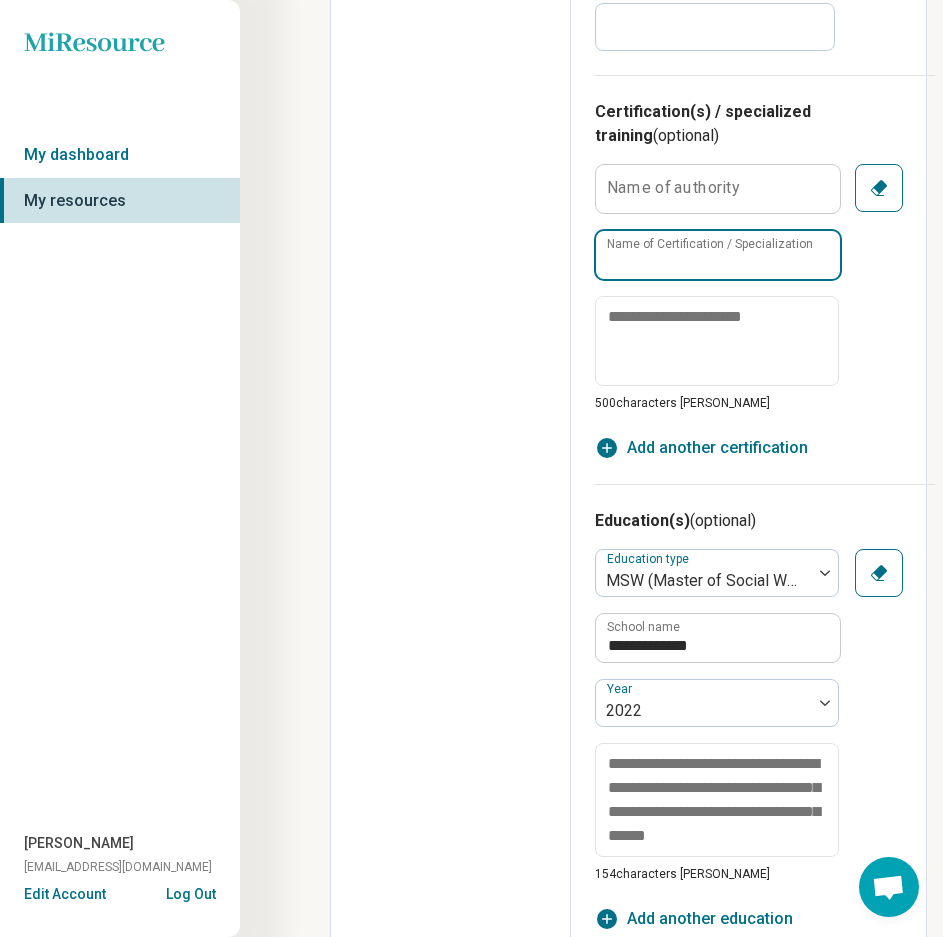 click on "Name of Certification / Specialization" at bounding box center (718, 255) 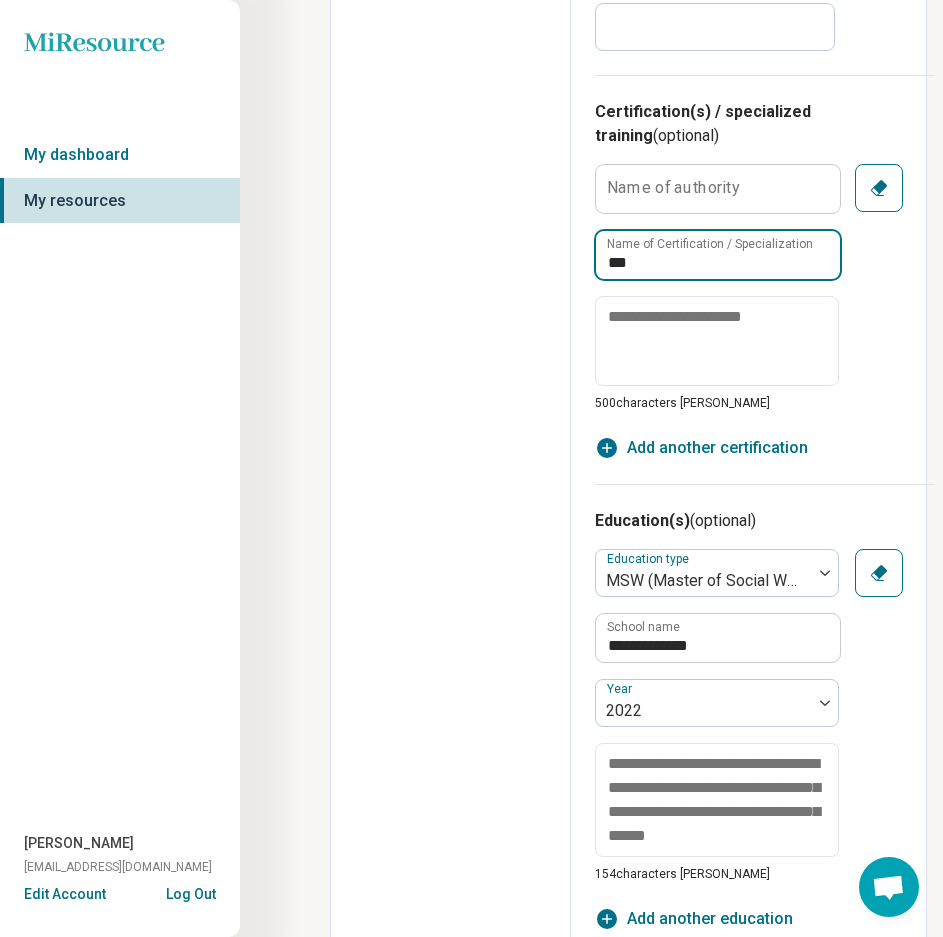 type on "****" 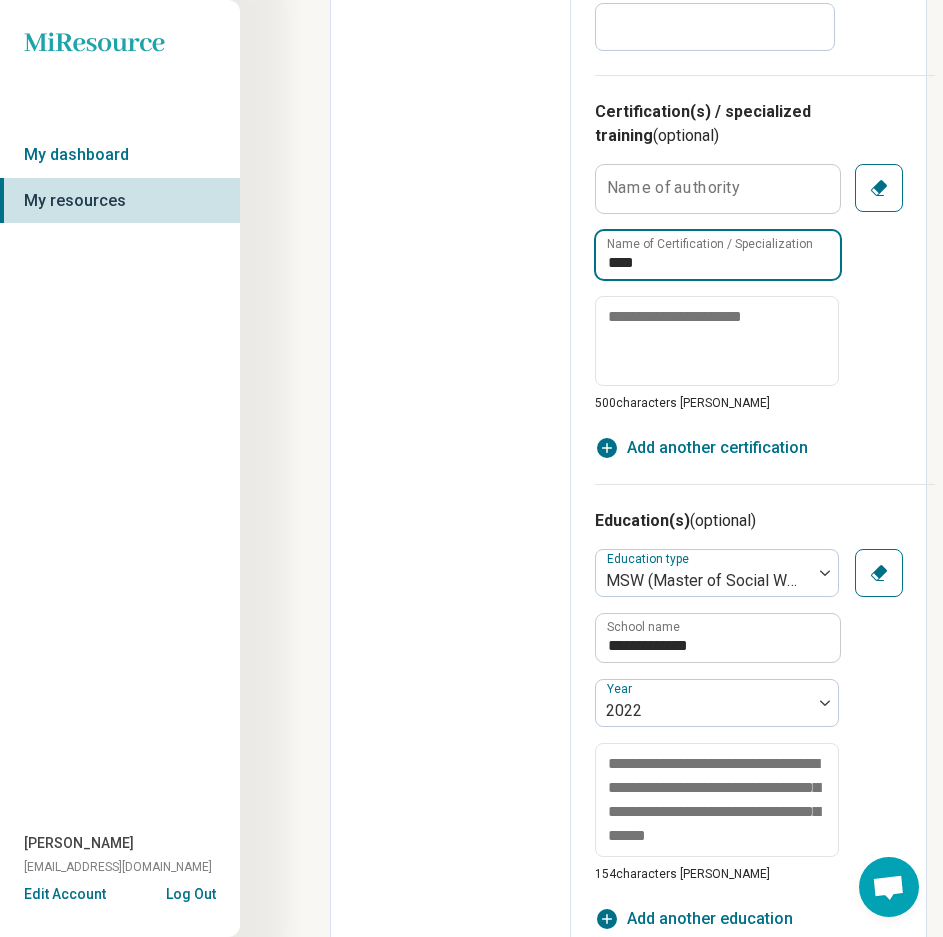 drag, startPoint x: 712, startPoint y: 227, endPoint x: 303, endPoint y: 190, distance: 410.6702 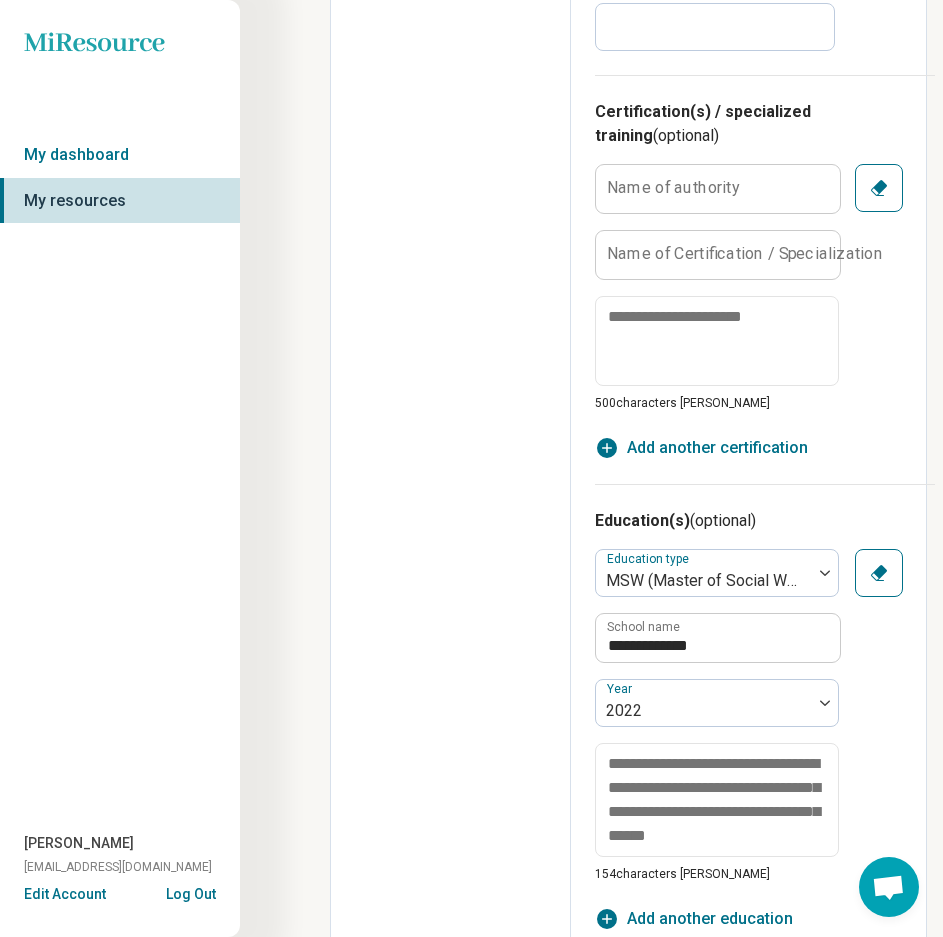 click on "Edit profile General Specialty Credentials Location Payment Schedule Profile completion:  51 % Profile Updated" at bounding box center [451, 226] 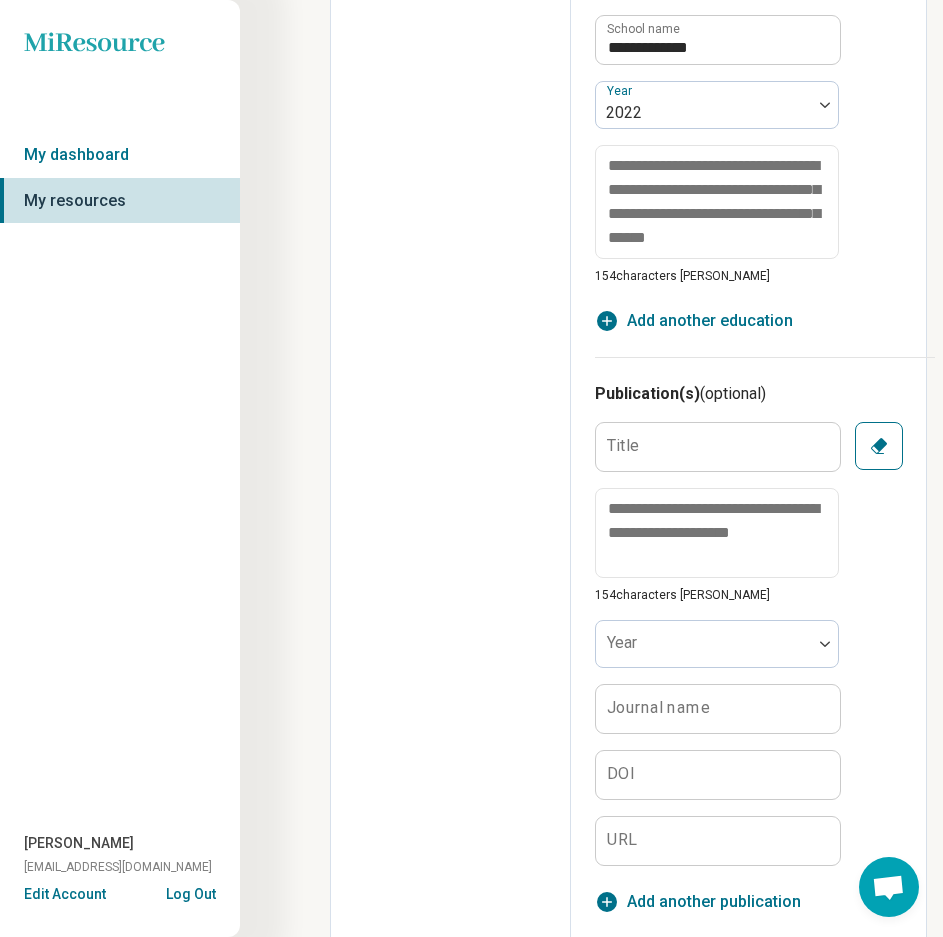 scroll, scrollTop: 1805, scrollLeft: 0, axis: vertical 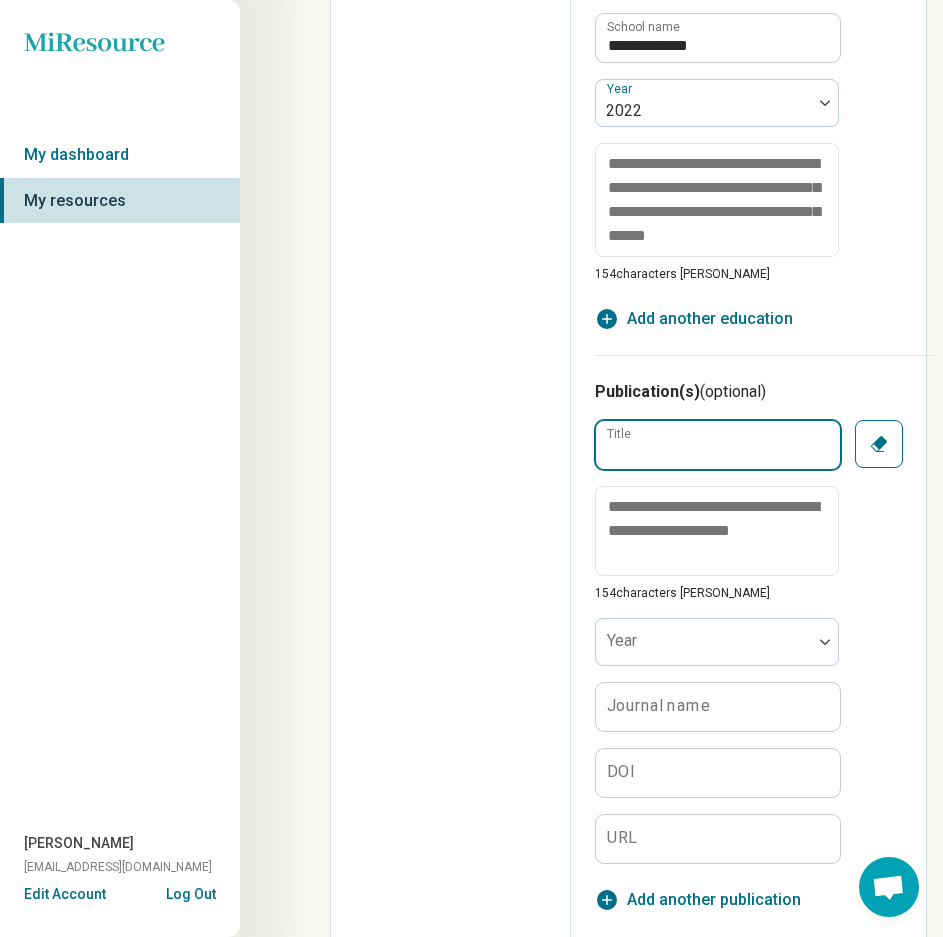 click on "Title" at bounding box center (718, 445) 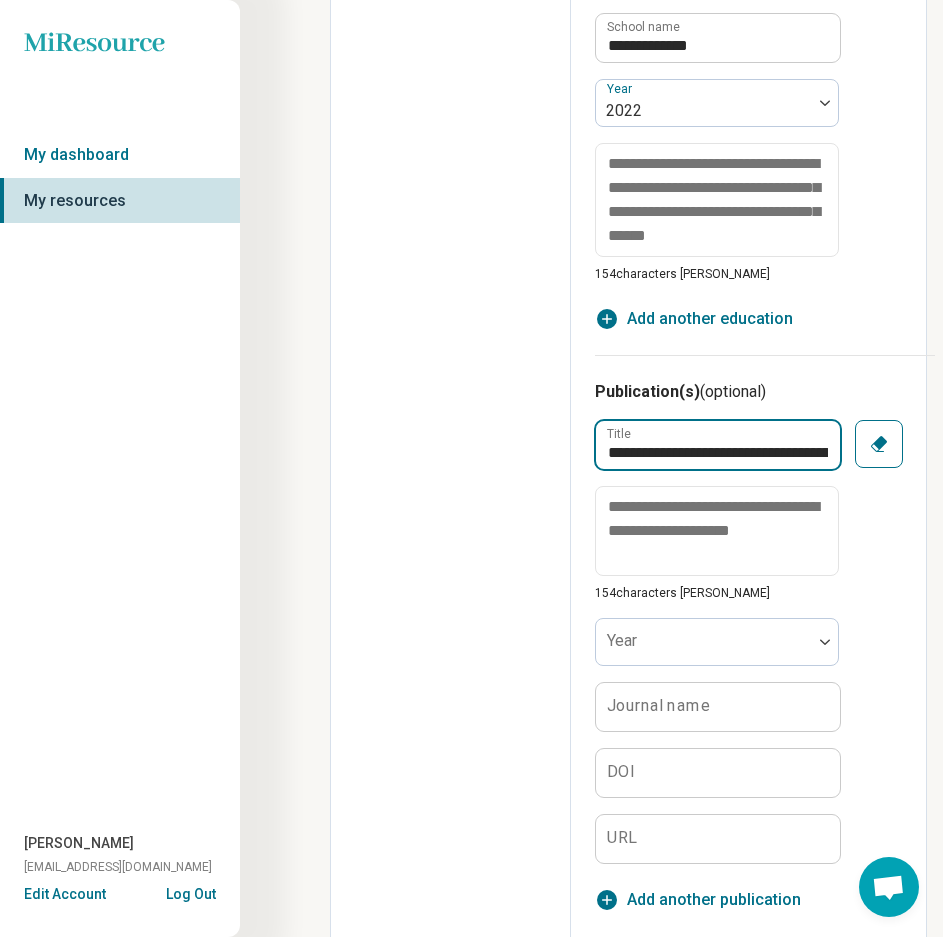 scroll, scrollTop: 0, scrollLeft: 393, axis: horizontal 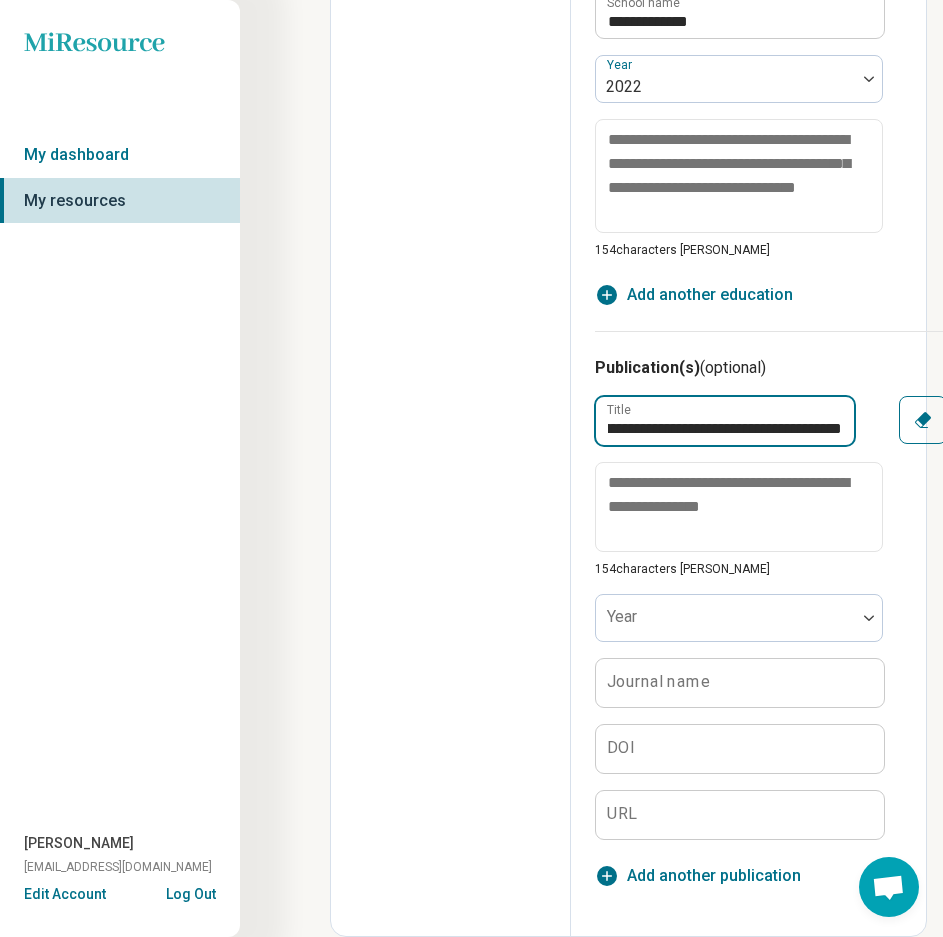 type on "**********" 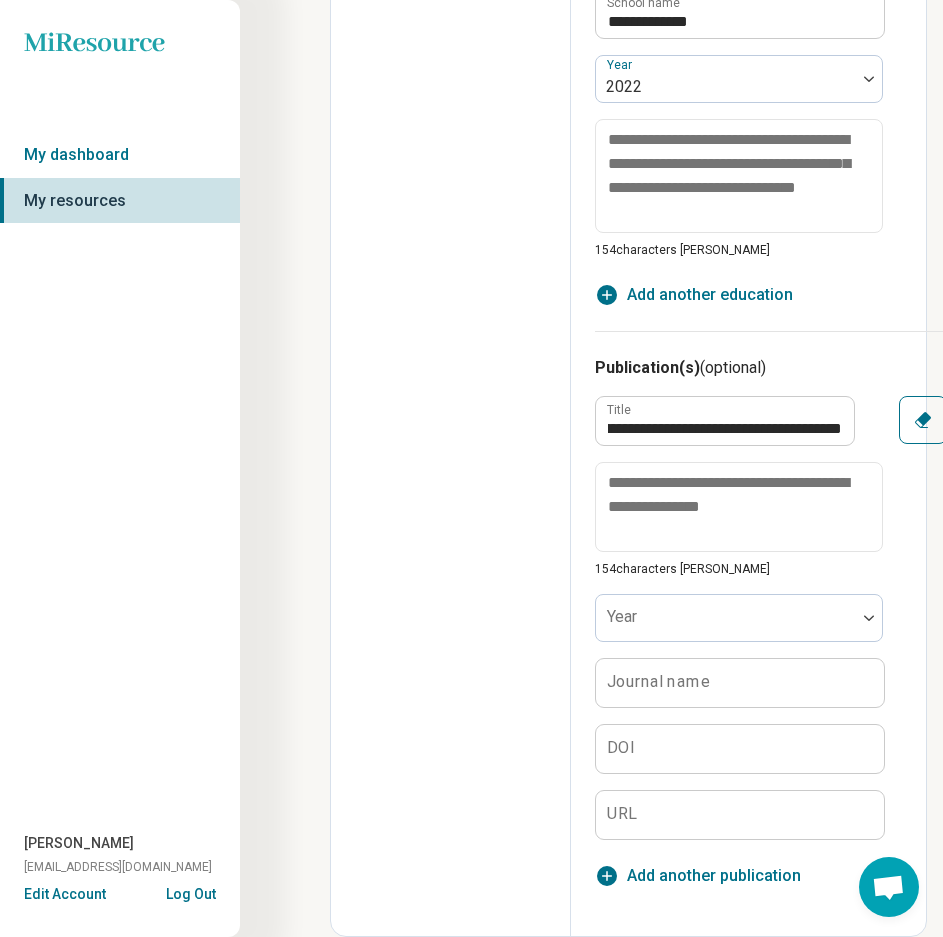scroll, scrollTop: 0, scrollLeft: 0, axis: both 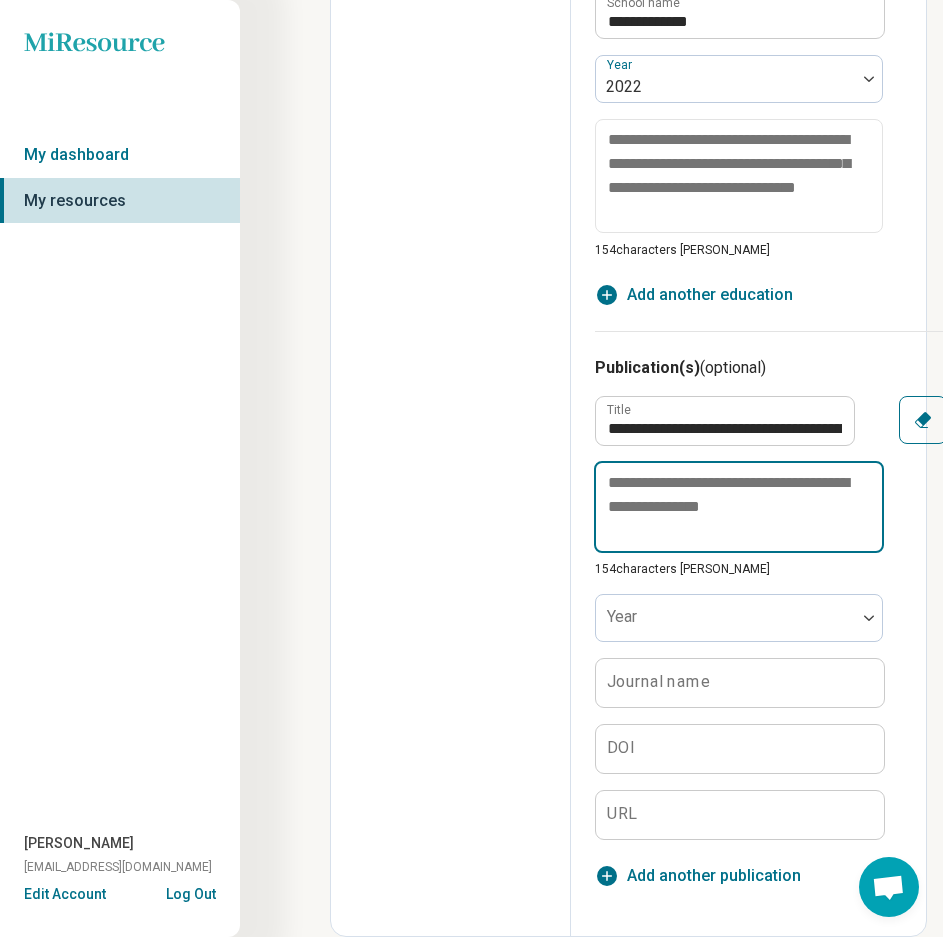click at bounding box center (739, 507) 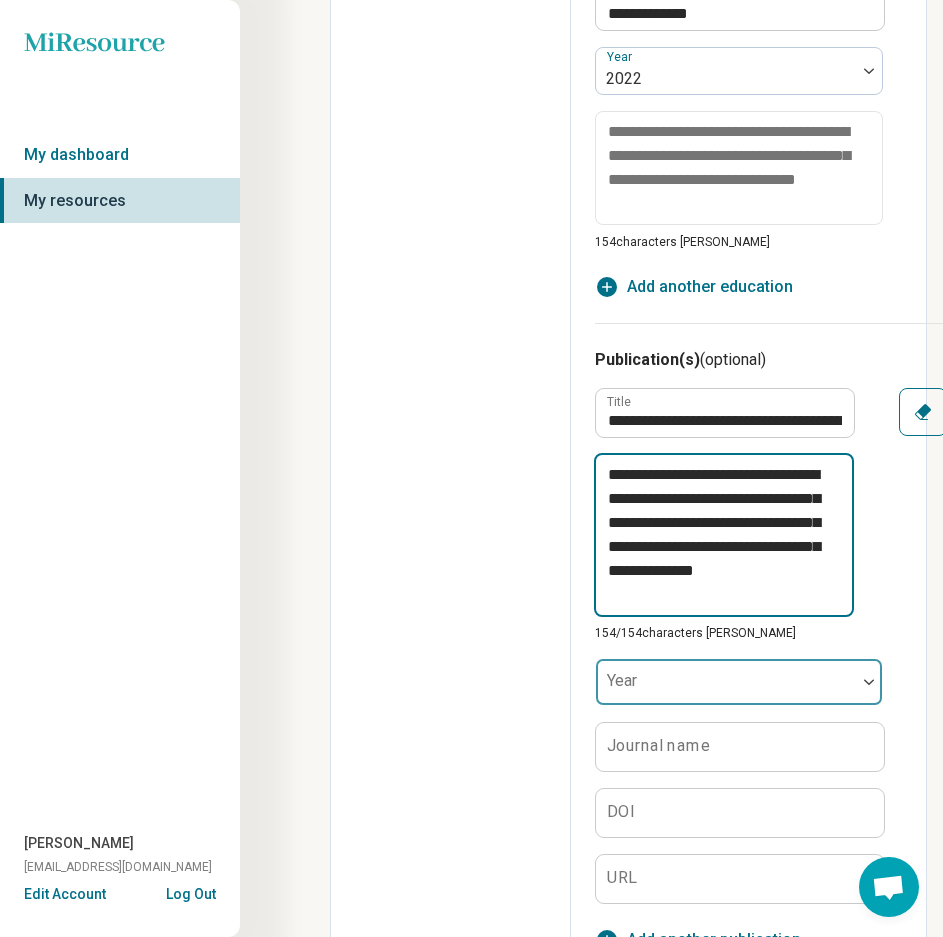 scroll, scrollTop: 1877, scrollLeft: 0, axis: vertical 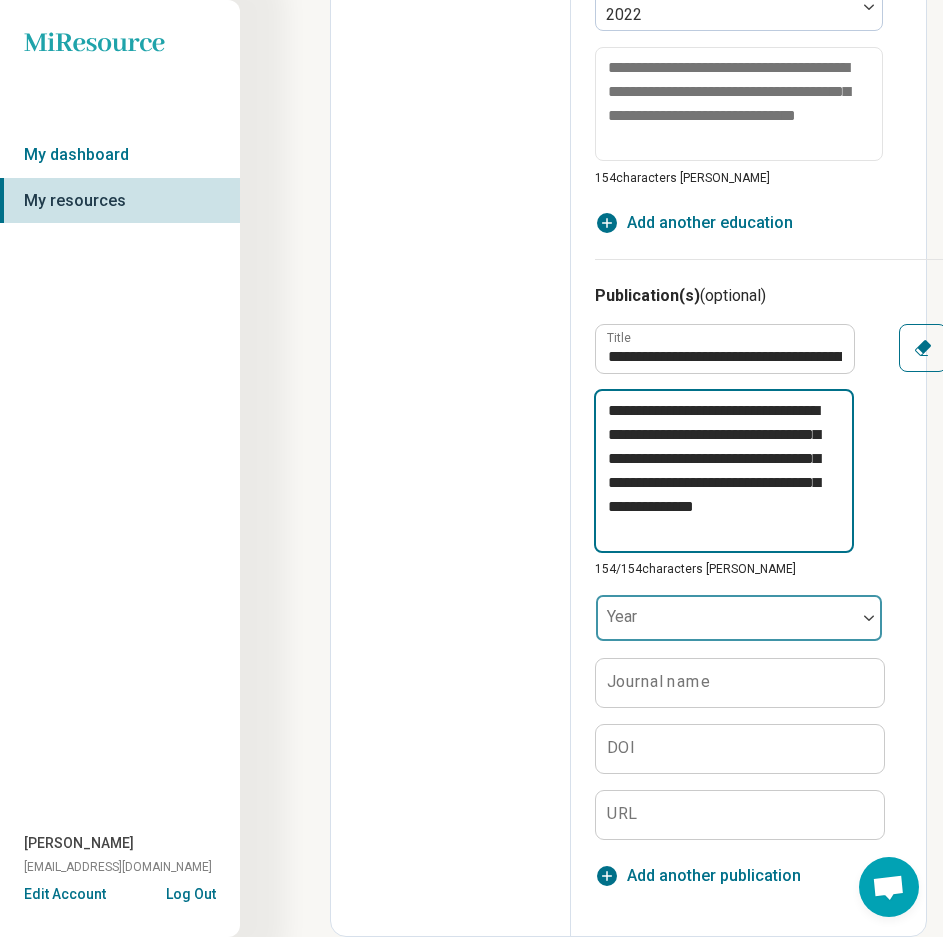 type on "**********" 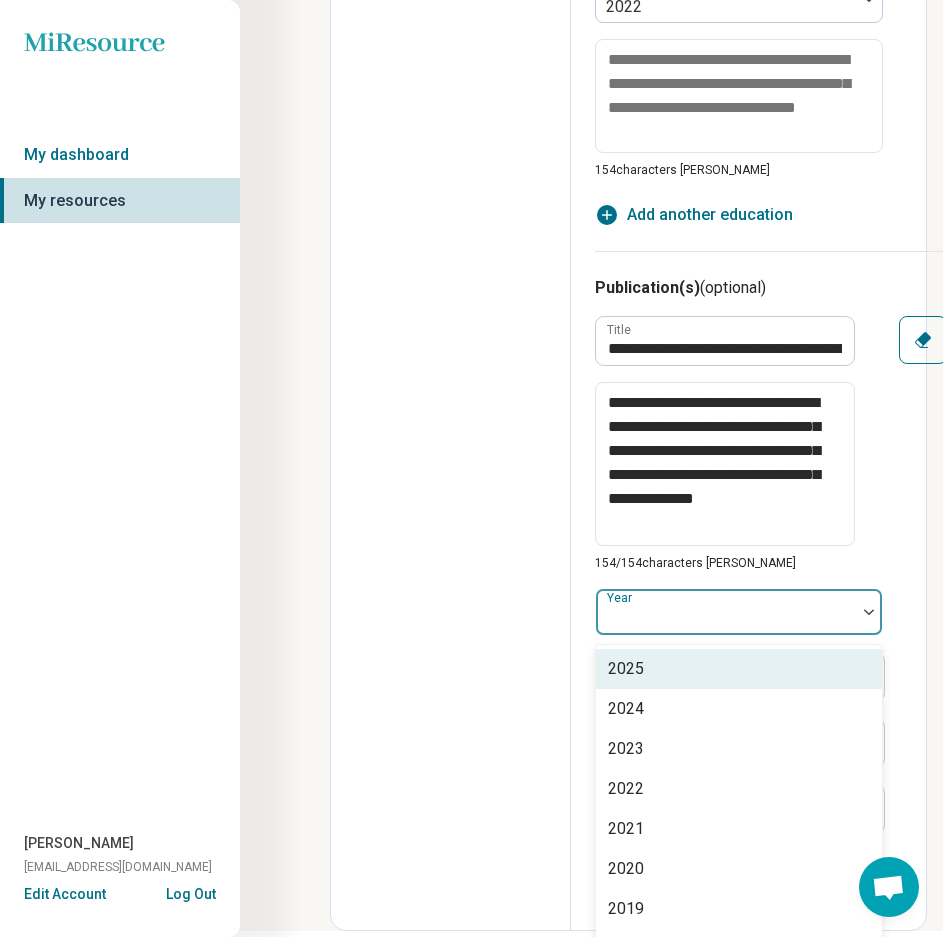 click at bounding box center (726, 620) 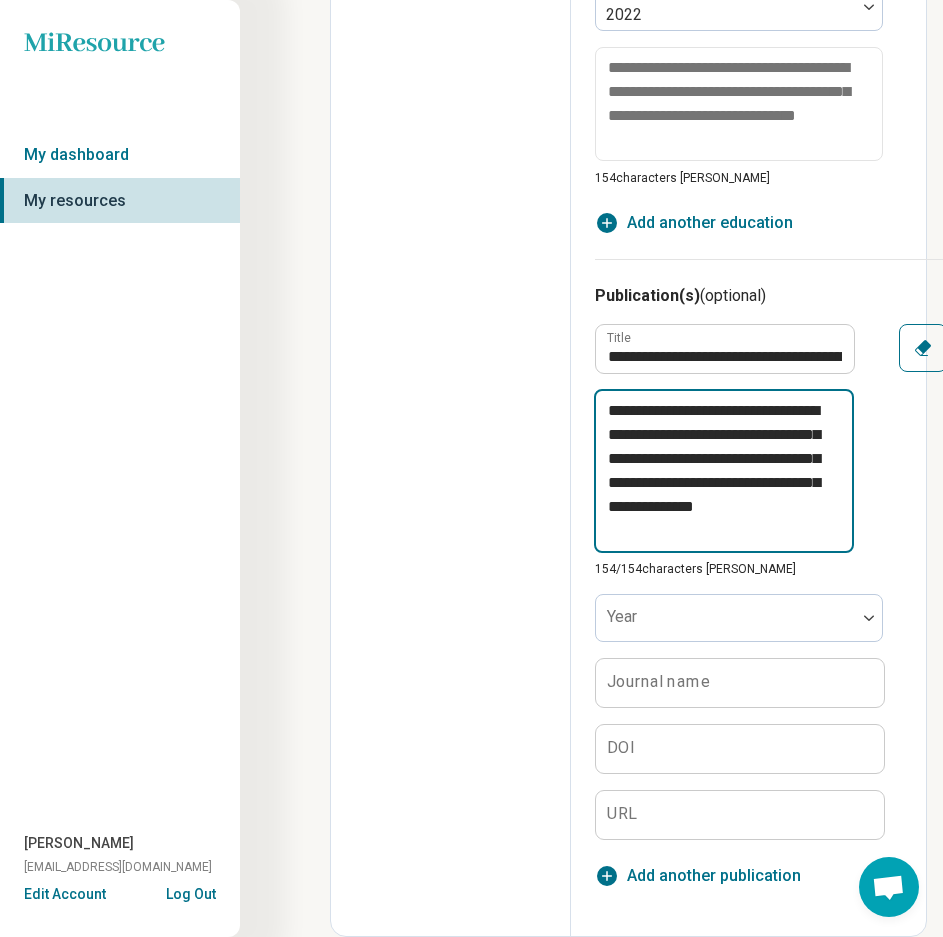 scroll, scrollTop: 1877, scrollLeft: 0, axis: vertical 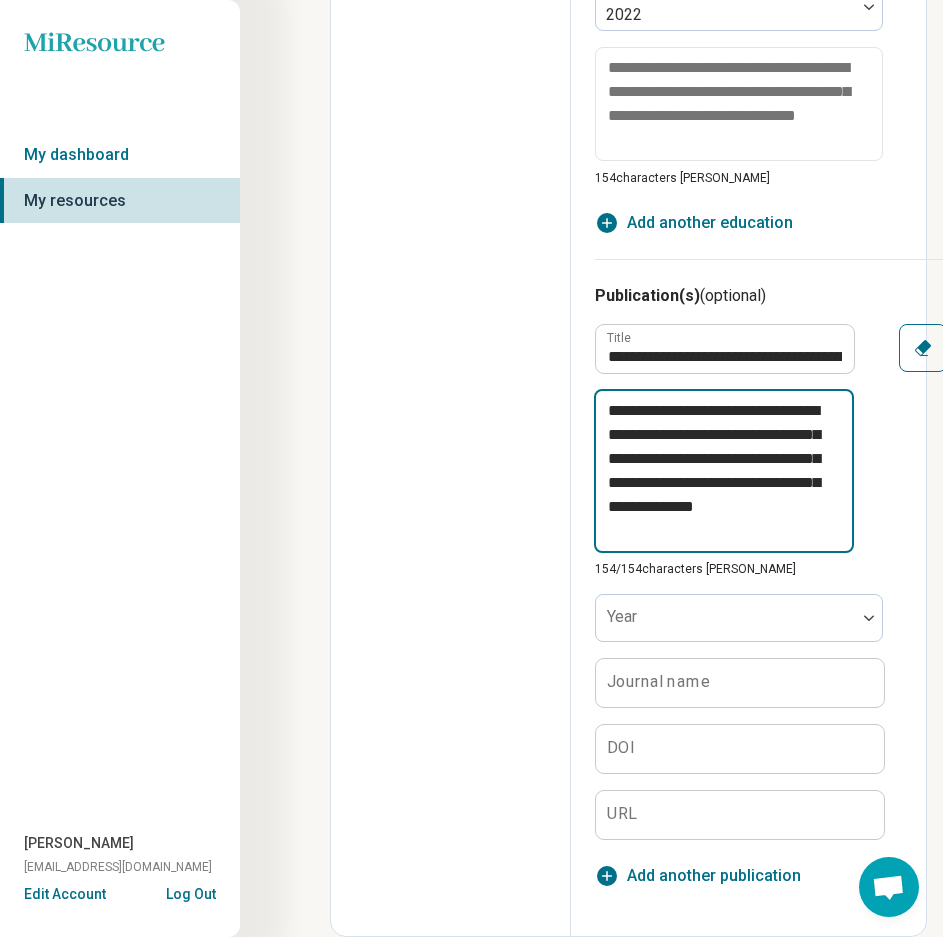 drag, startPoint x: 752, startPoint y: 515, endPoint x: 473, endPoint y: 443, distance: 288.1406 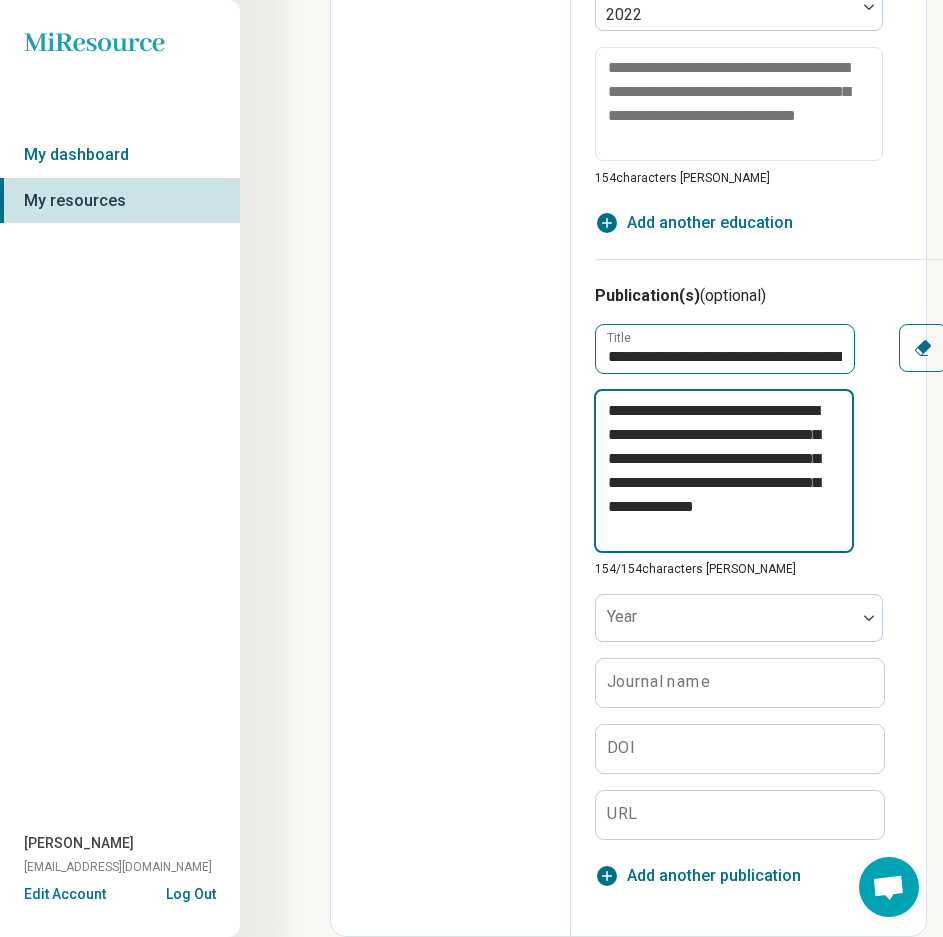 type on "*" 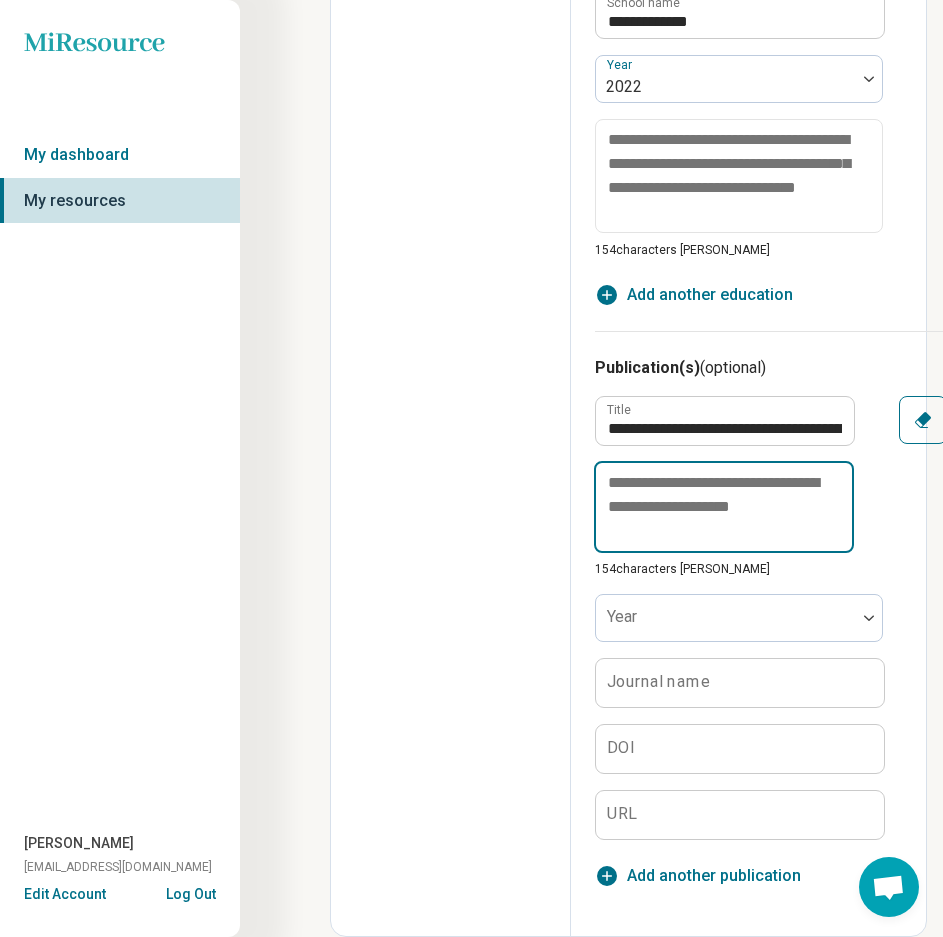 scroll, scrollTop: 1805, scrollLeft: 0, axis: vertical 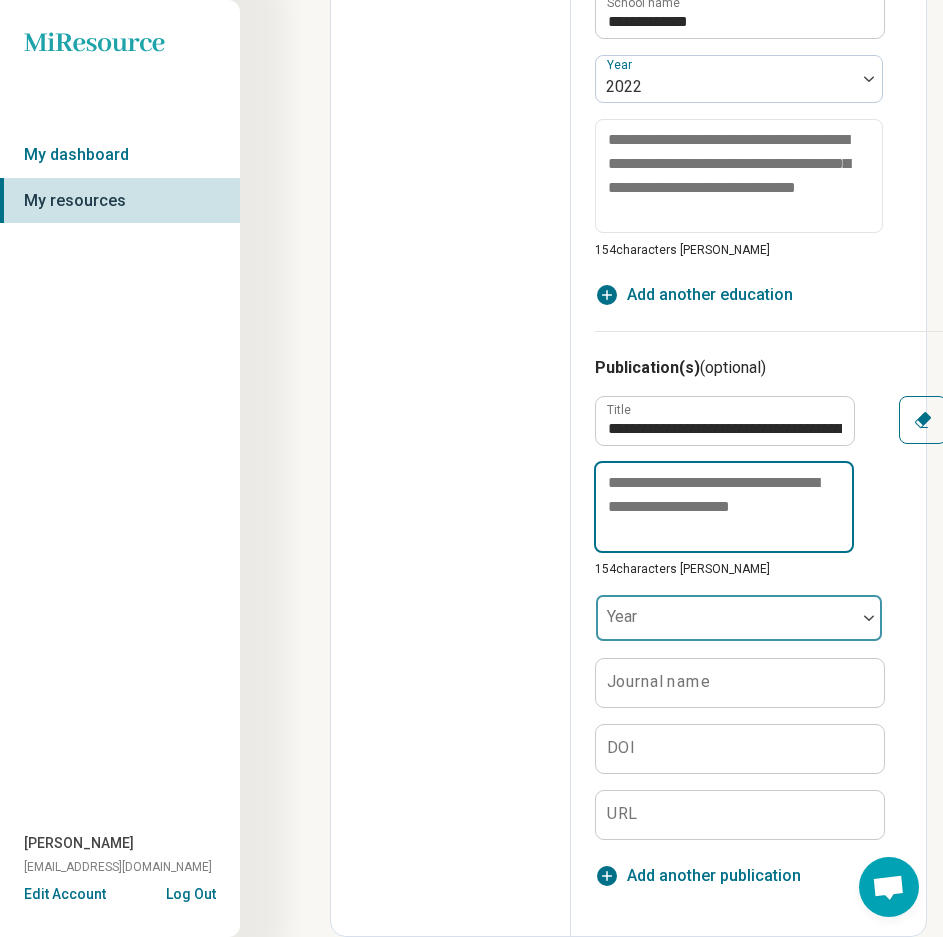 type 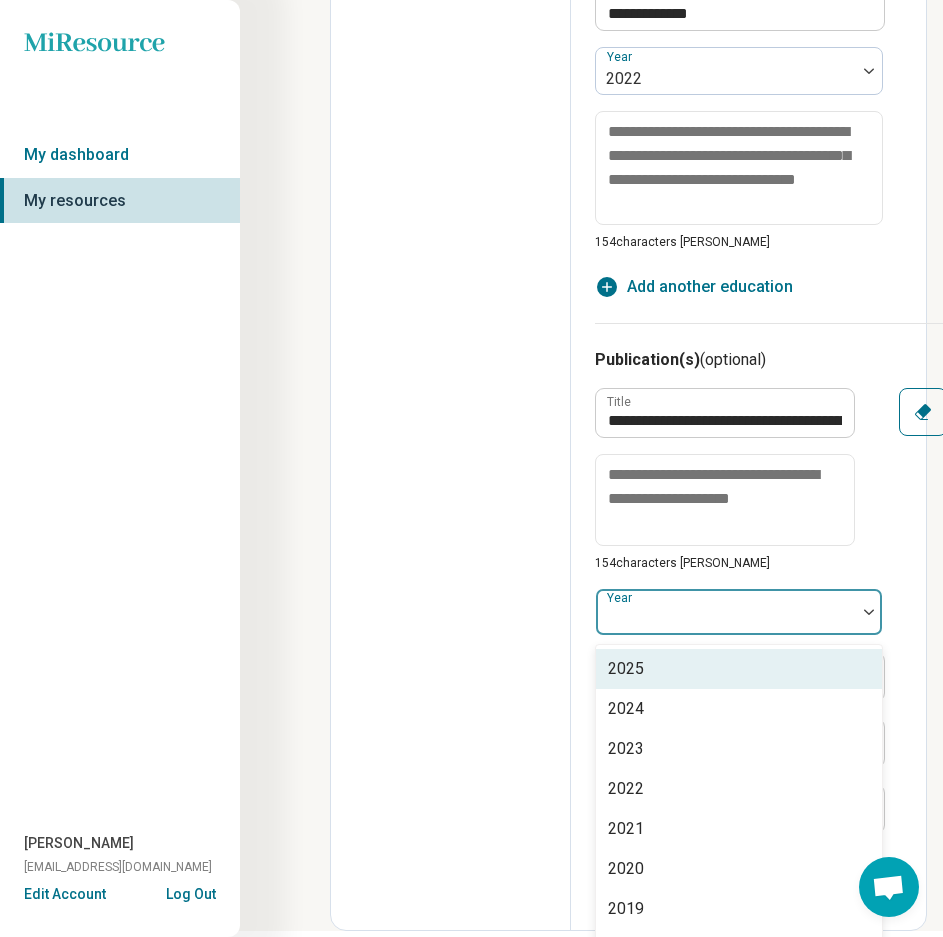 click at bounding box center [726, 620] 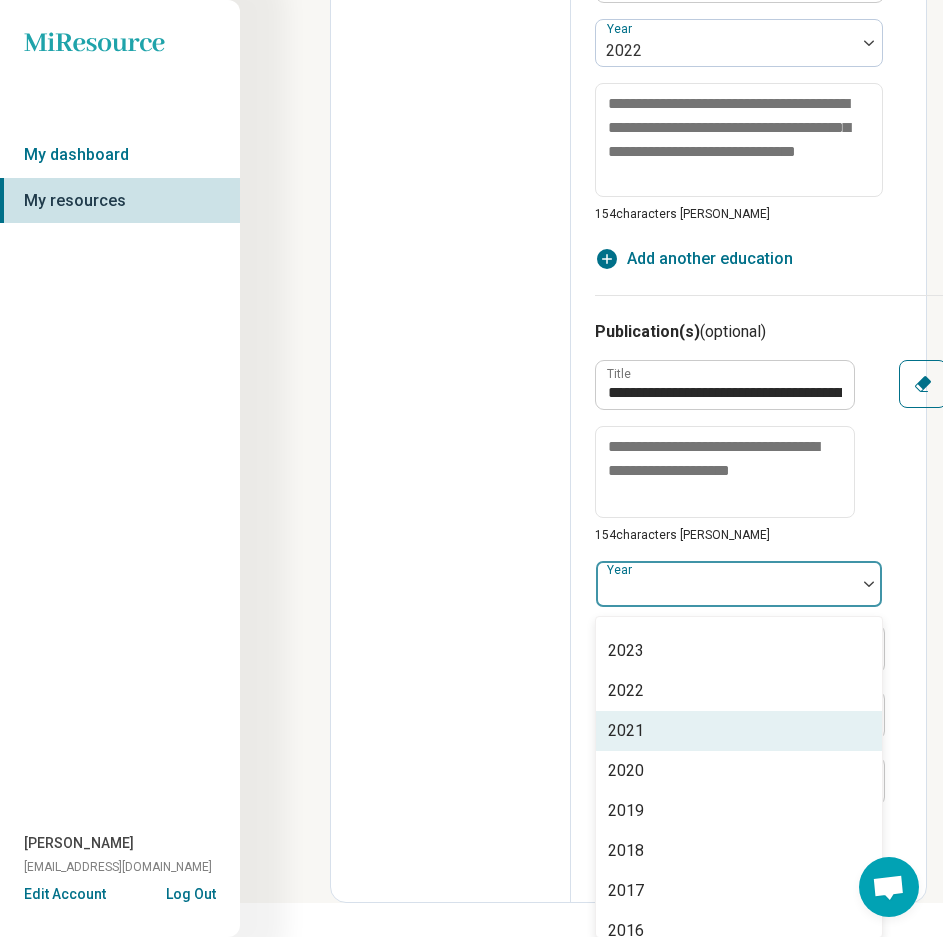 scroll, scrollTop: 100, scrollLeft: 0, axis: vertical 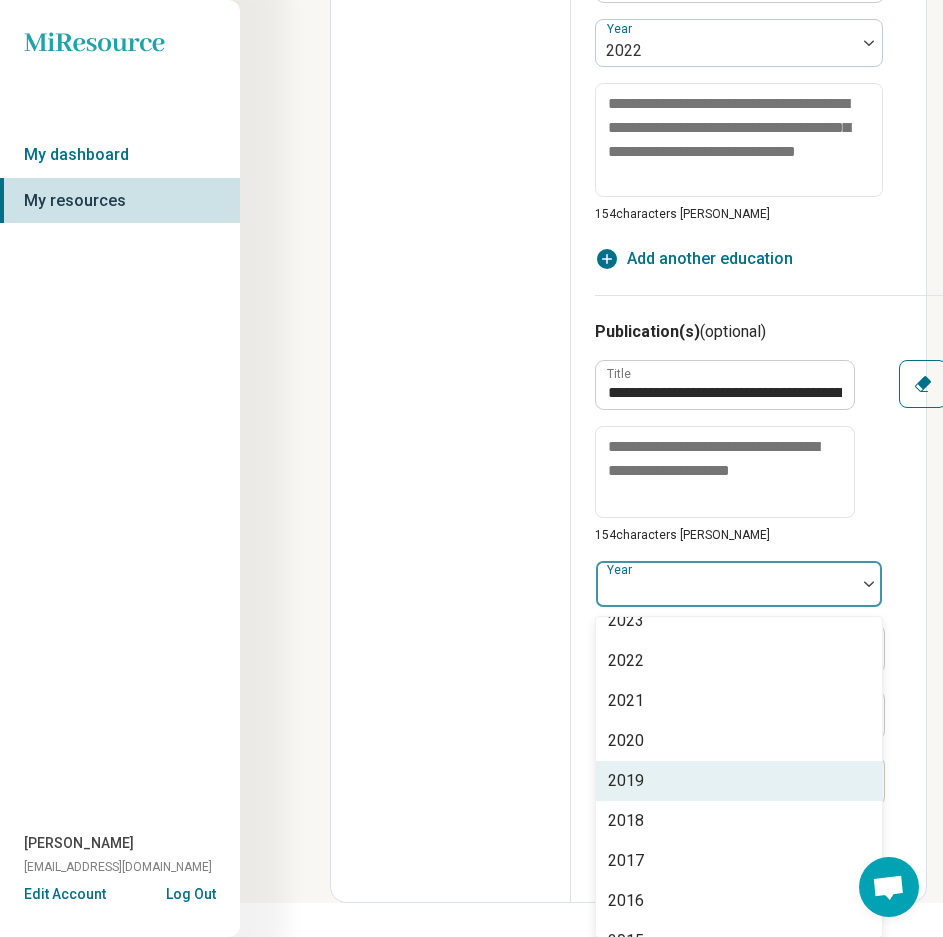 click on "2019" at bounding box center [626, 781] 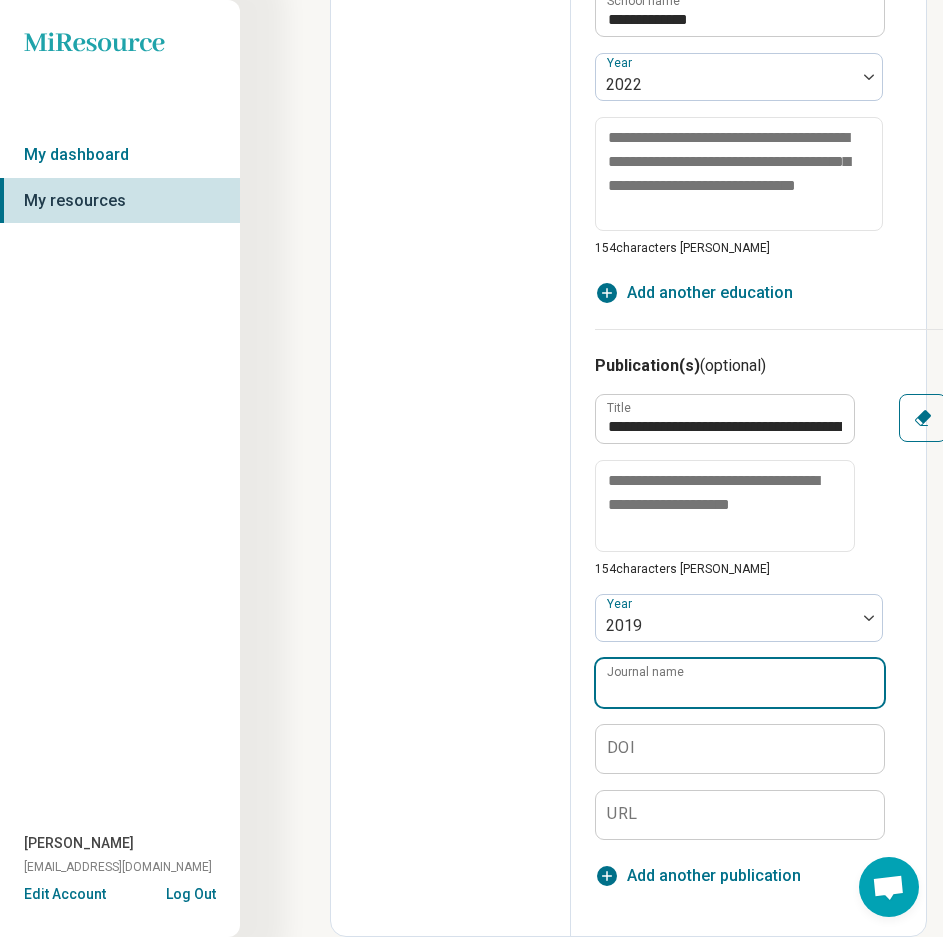 click on "Journal name" at bounding box center [740, 683] 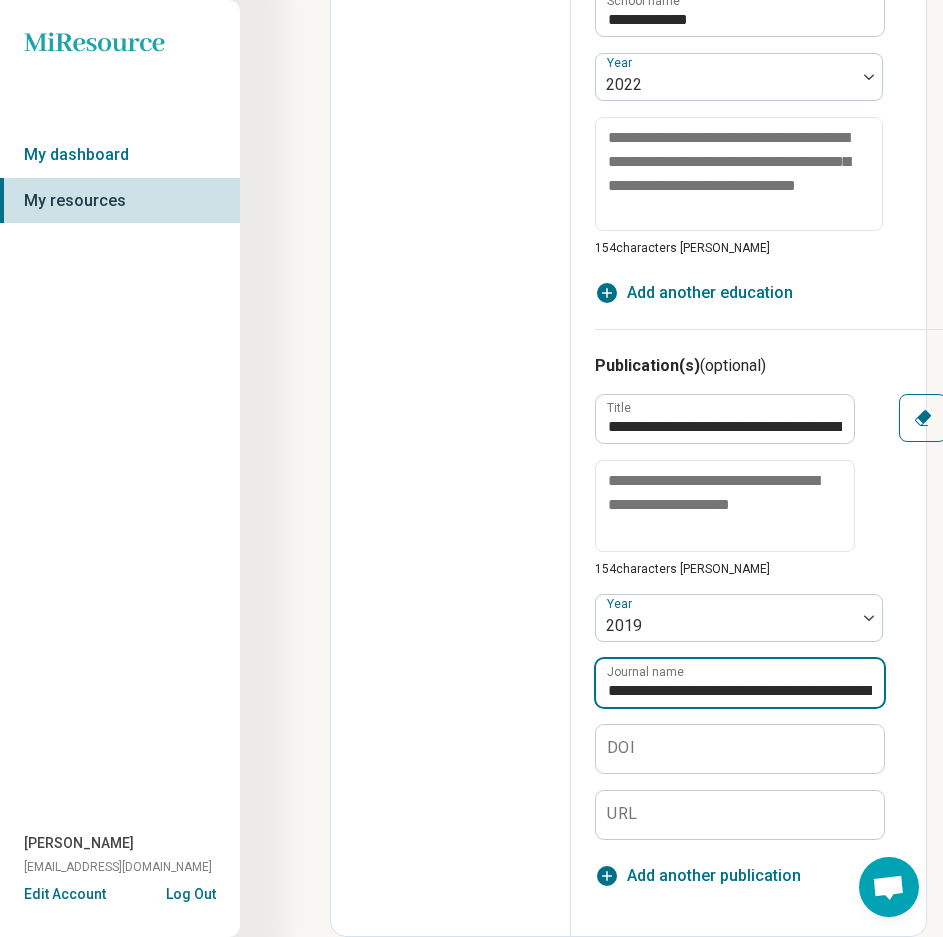 scroll, scrollTop: 0, scrollLeft: 61, axis: horizontal 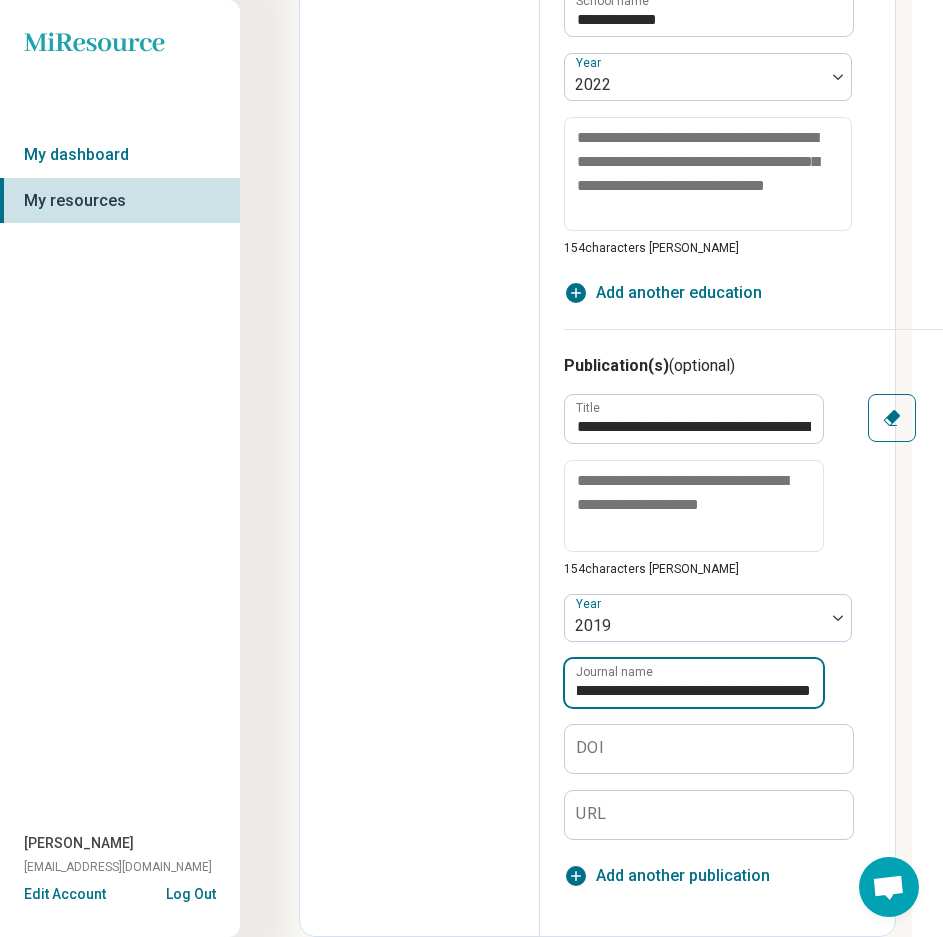 drag, startPoint x: 777, startPoint y: 688, endPoint x: 970, endPoint y: 695, distance: 193.1269 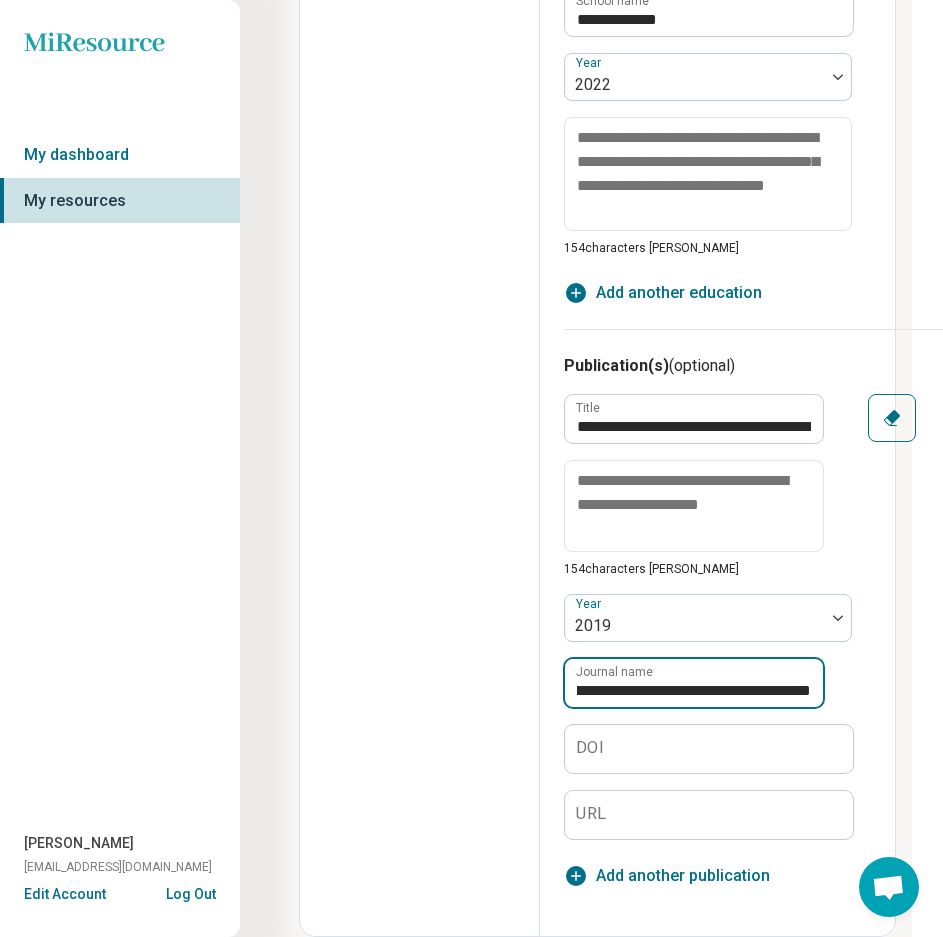 click on "**********" at bounding box center (440, -431) 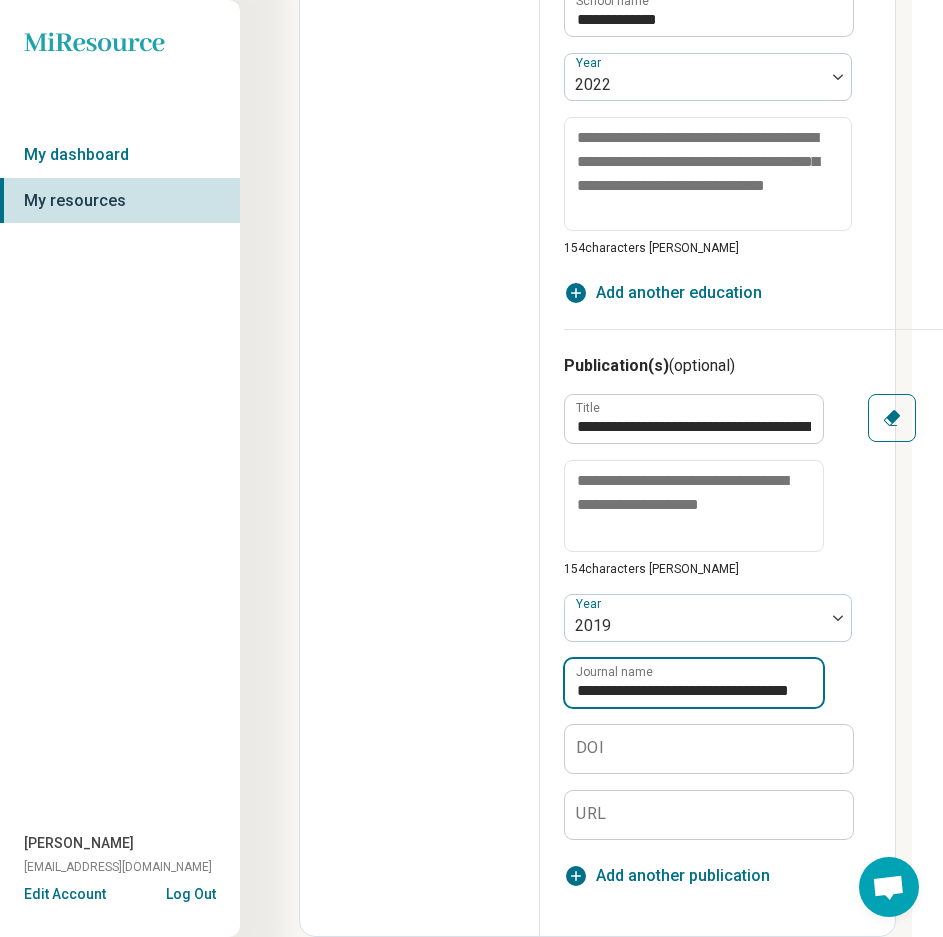scroll, scrollTop: 0, scrollLeft: 0, axis: both 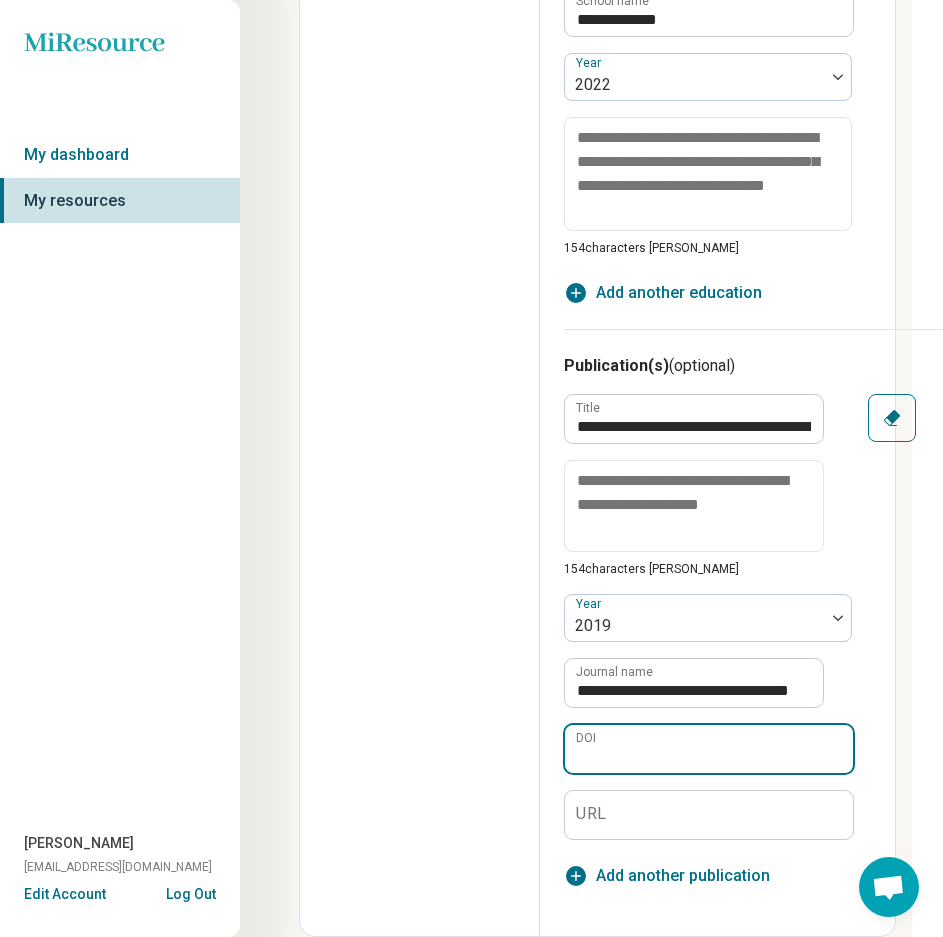 click on "DOI" at bounding box center (709, 749) 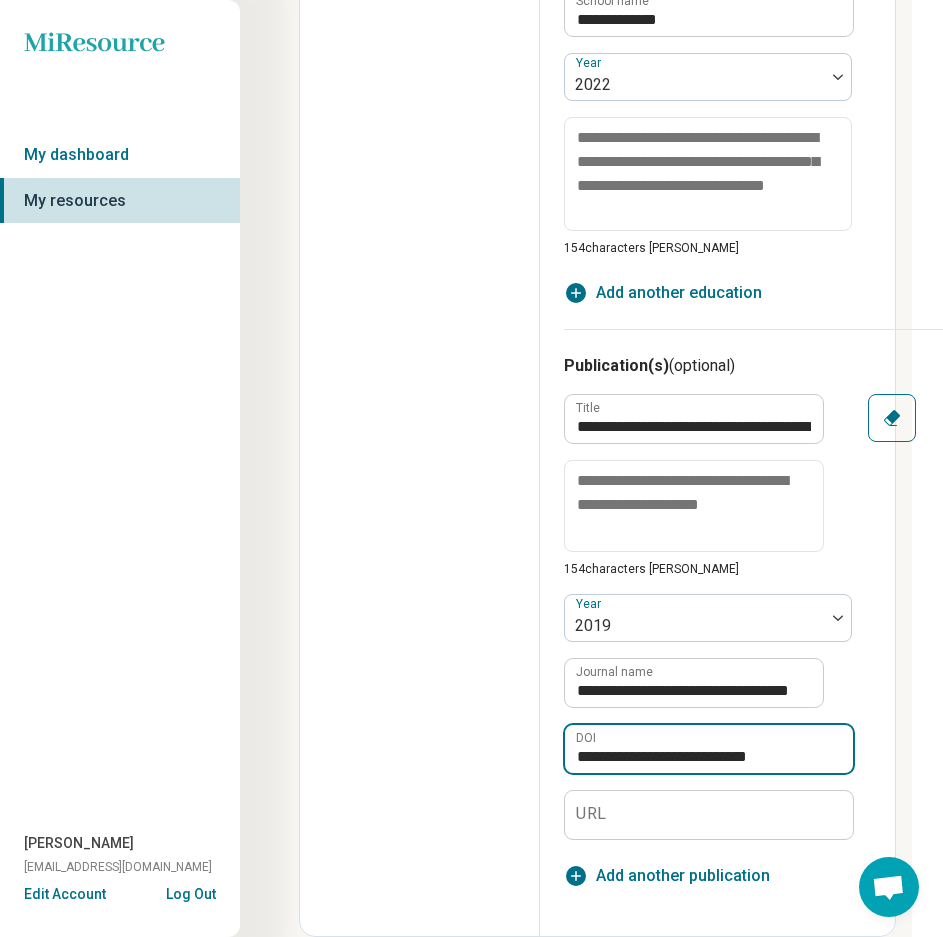 type on "**********" 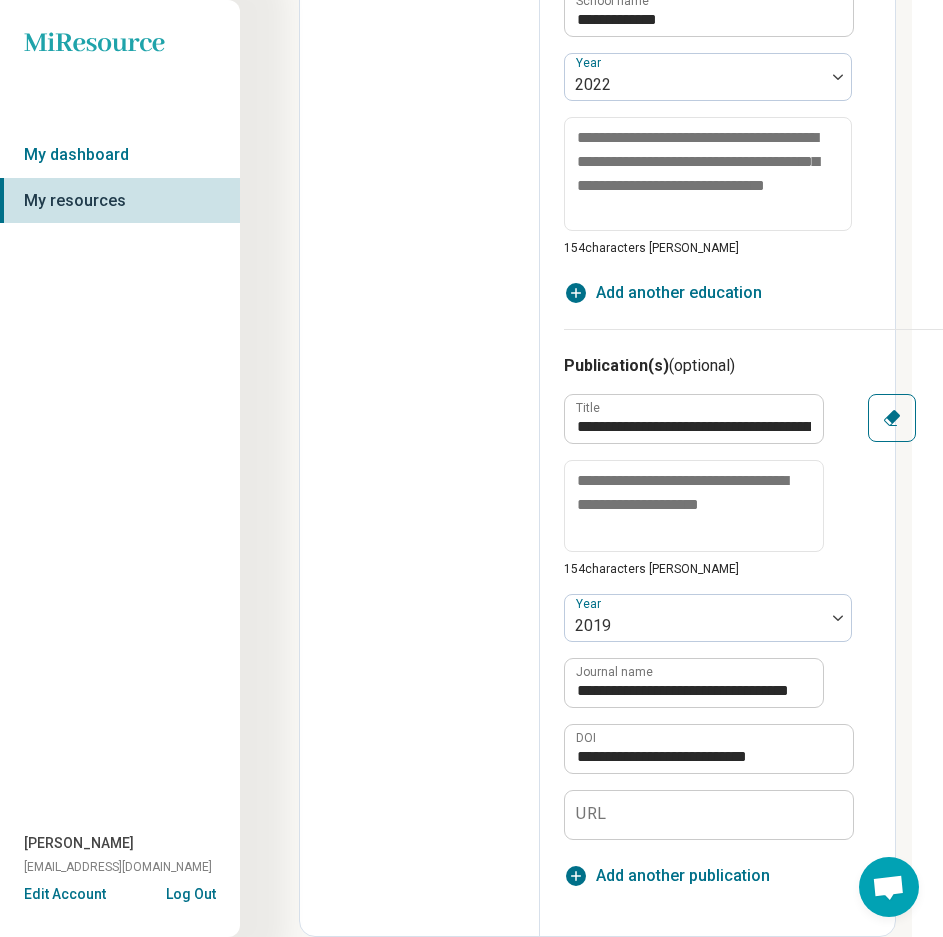 click on "Edit profile General Specialty Credentials Location Payment Schedule Profile completion:  51 % Profile Updated" at bounding box center [420, -383] 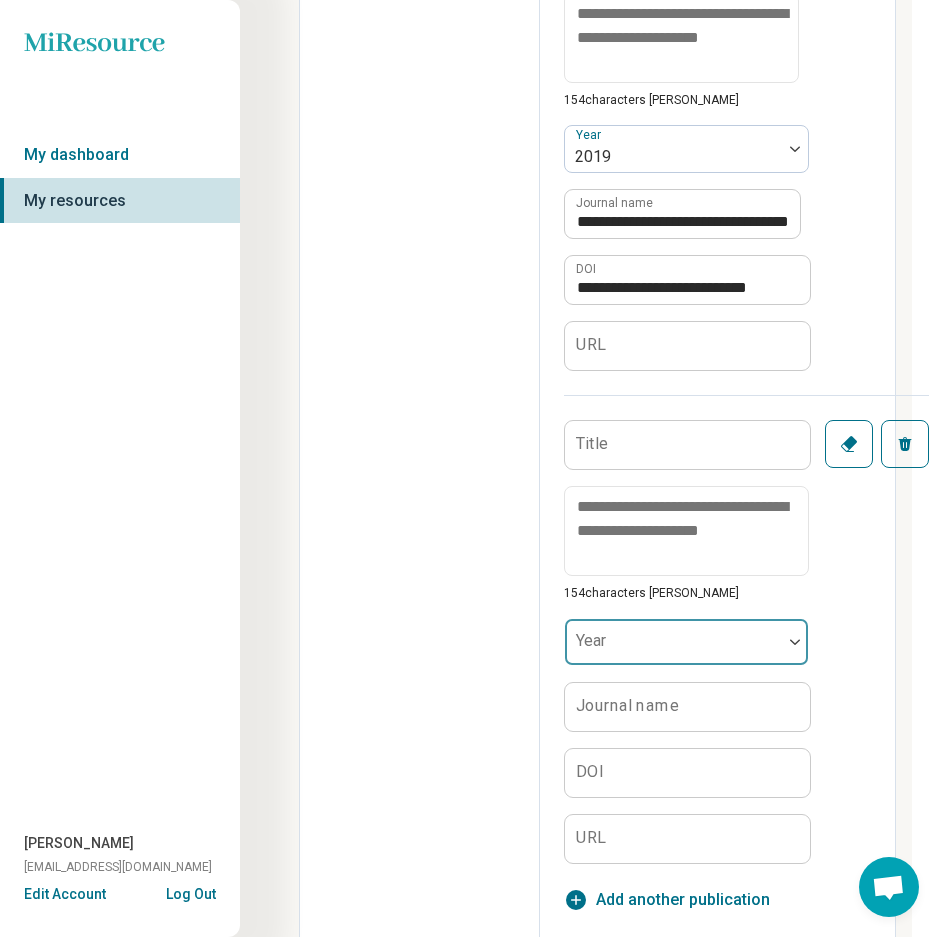 scroll, scrollTop: 2298, scrollLeft: 31, axis: both 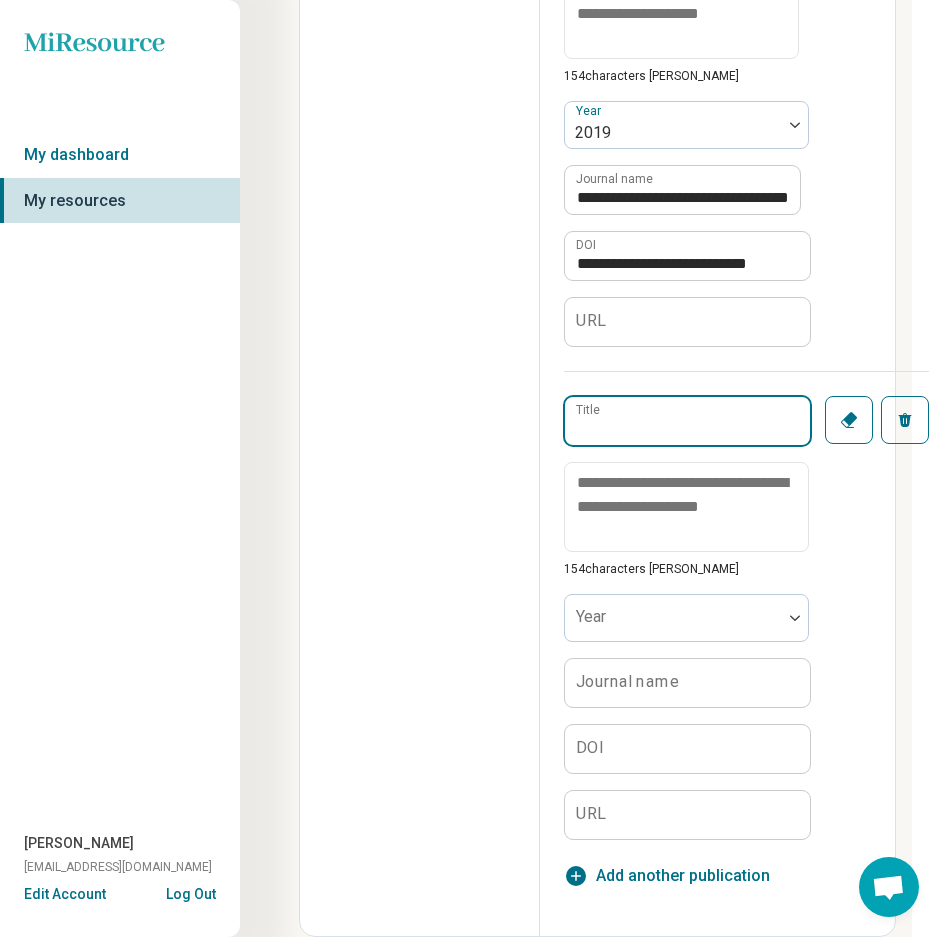 click on "Title" at bounding box center [687, 421] 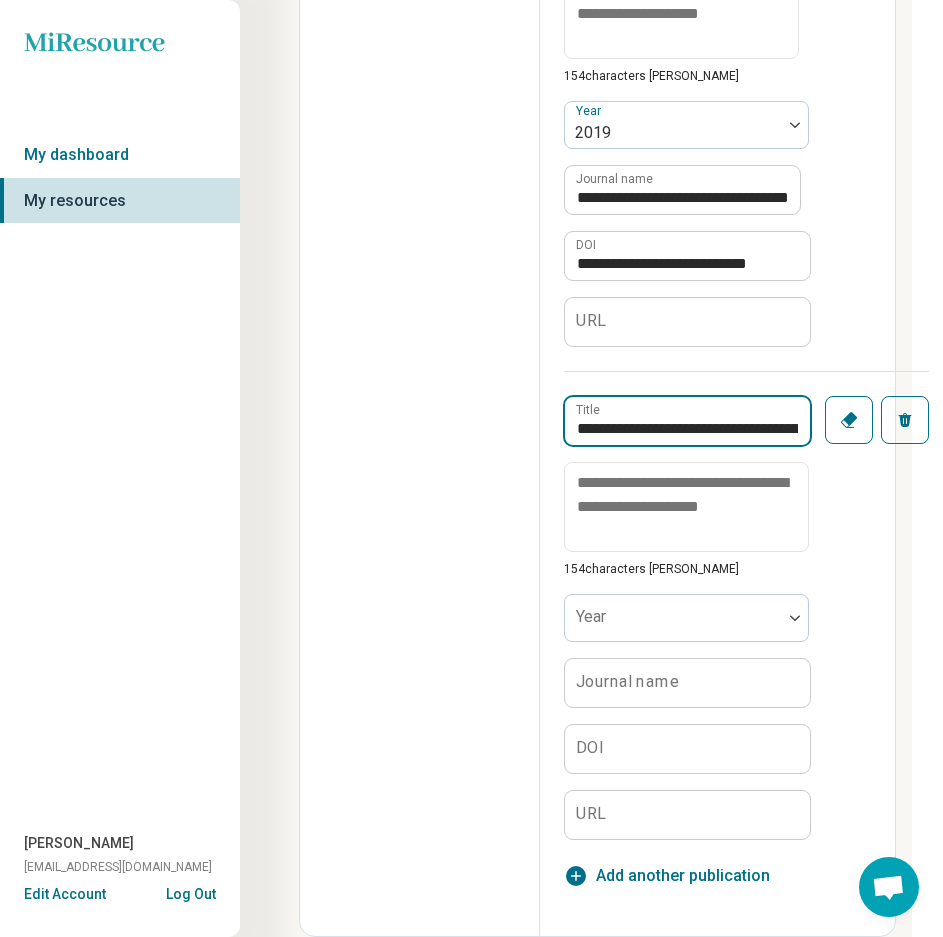 scroll, scrollTop: 0, scrollLeft: 624, axis: horizontal 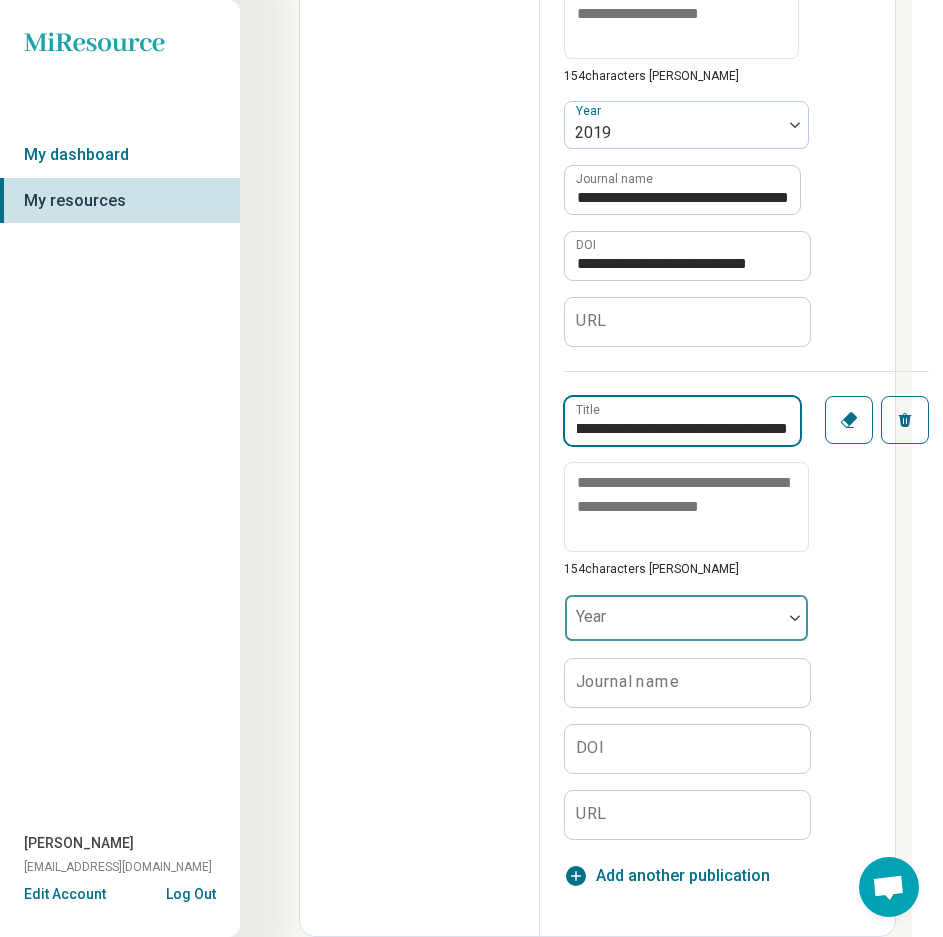 type on "**********" 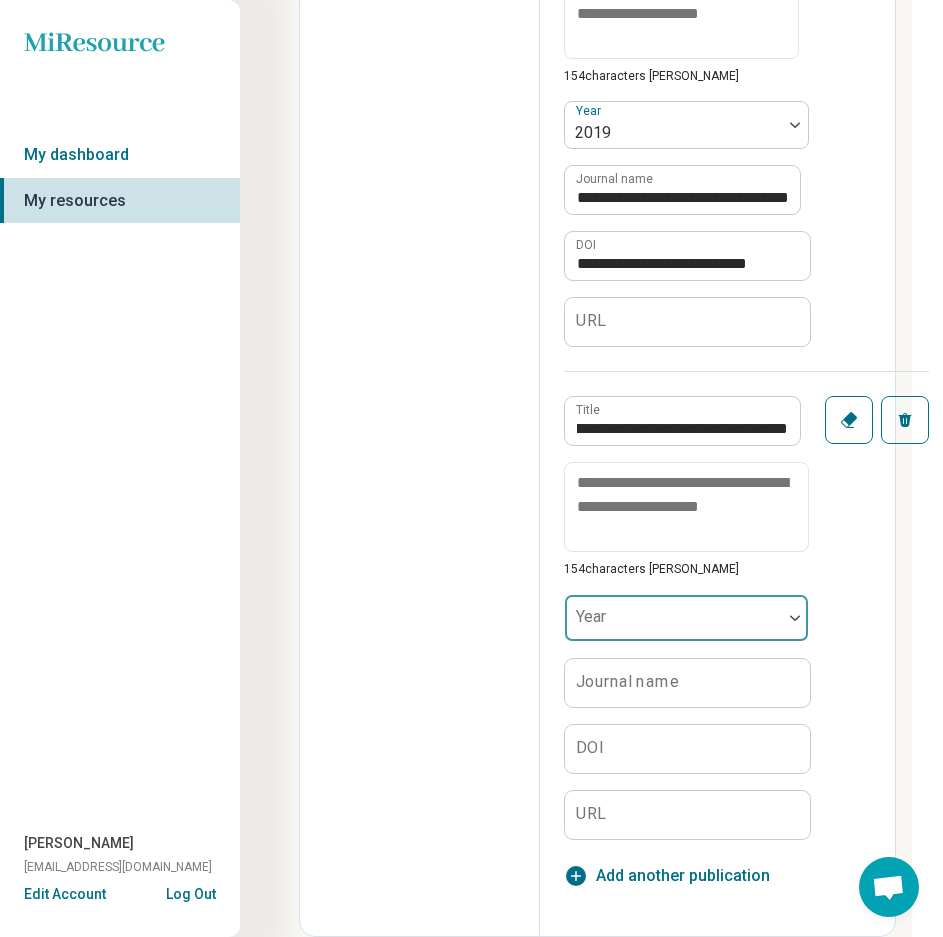 click at bounding box center [673, 626] 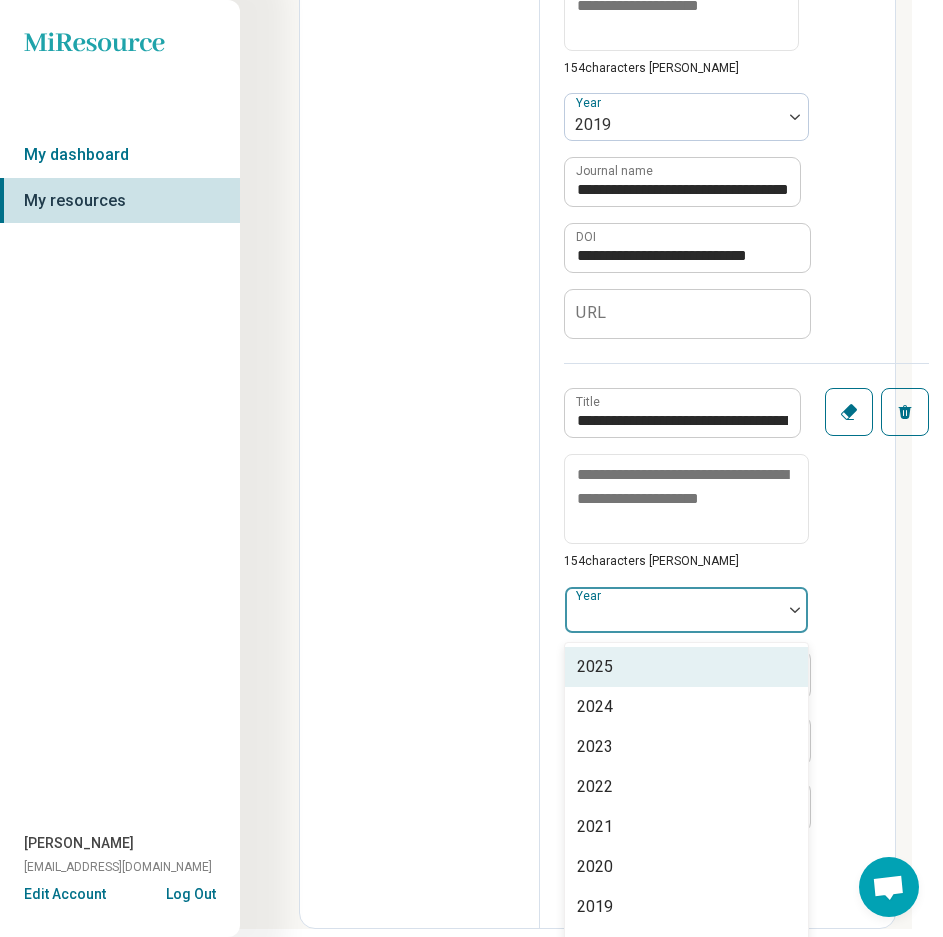 scroll, scrollTop: 2326, scrollLeft: 0, axis: vertical 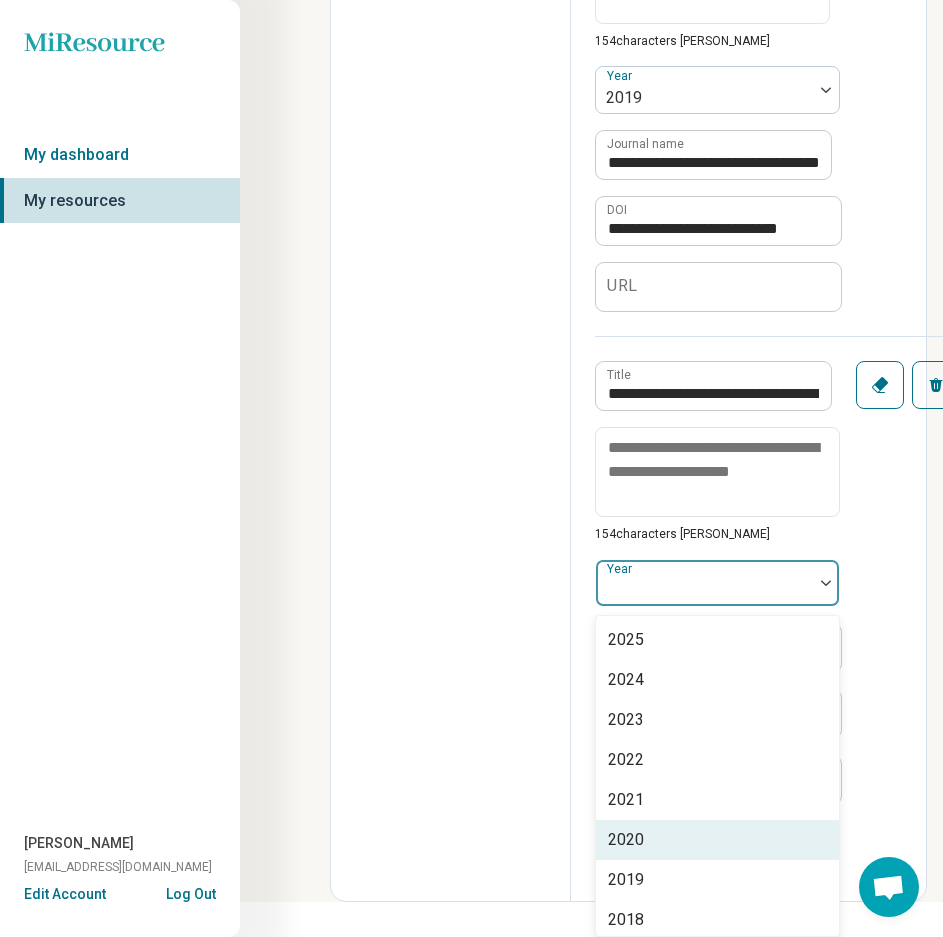 click on "2020" at bounding box center (626, 840) 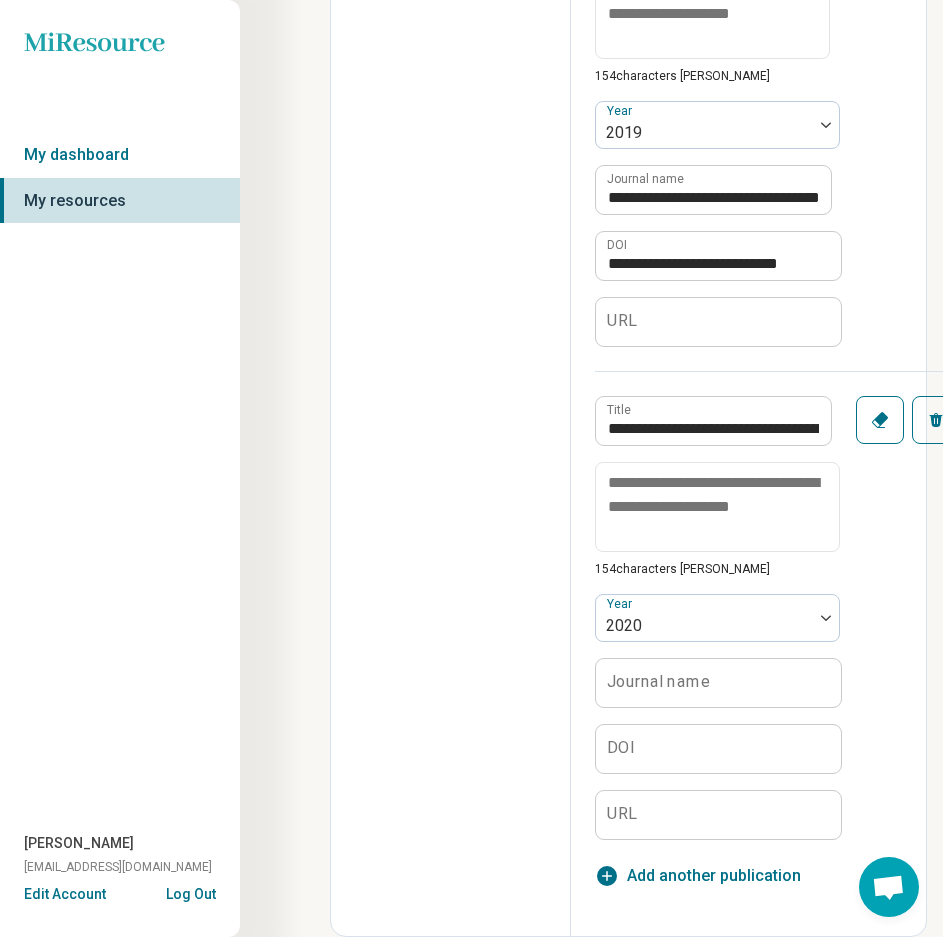scroll, scrollTop: 2298, scrollLeft: 0, axis: vertical 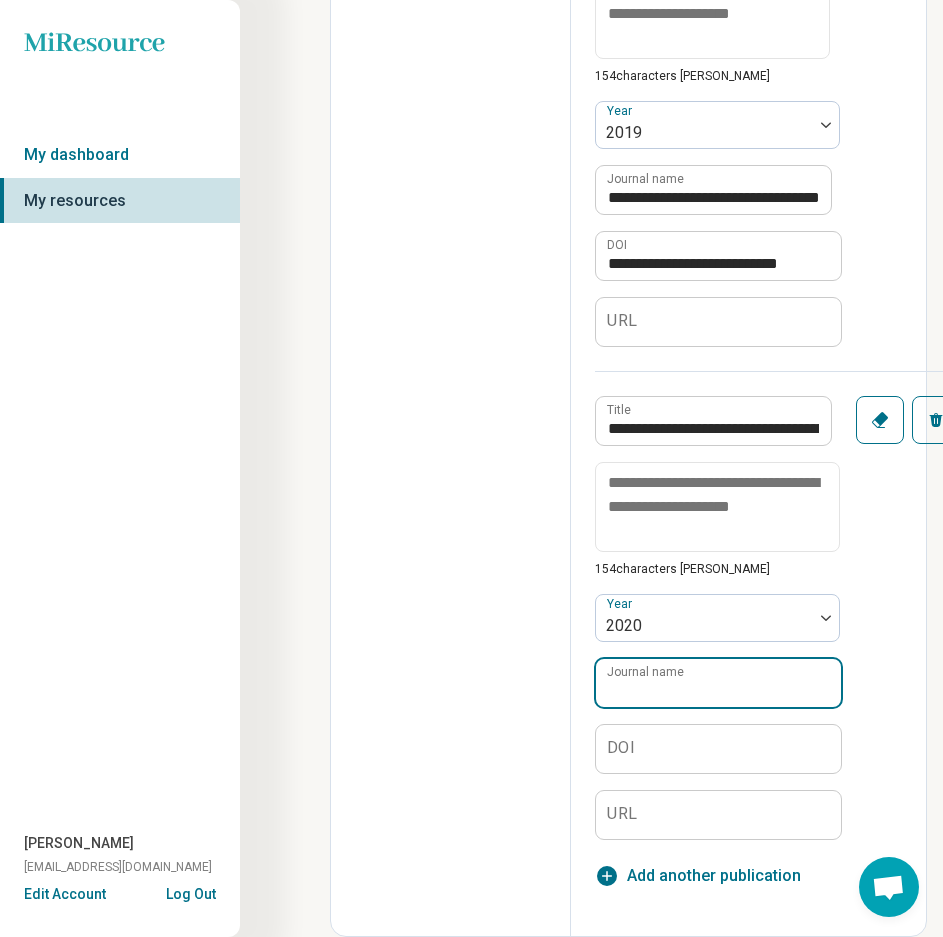 click on "Journal name" at bounding box center (718, 683) 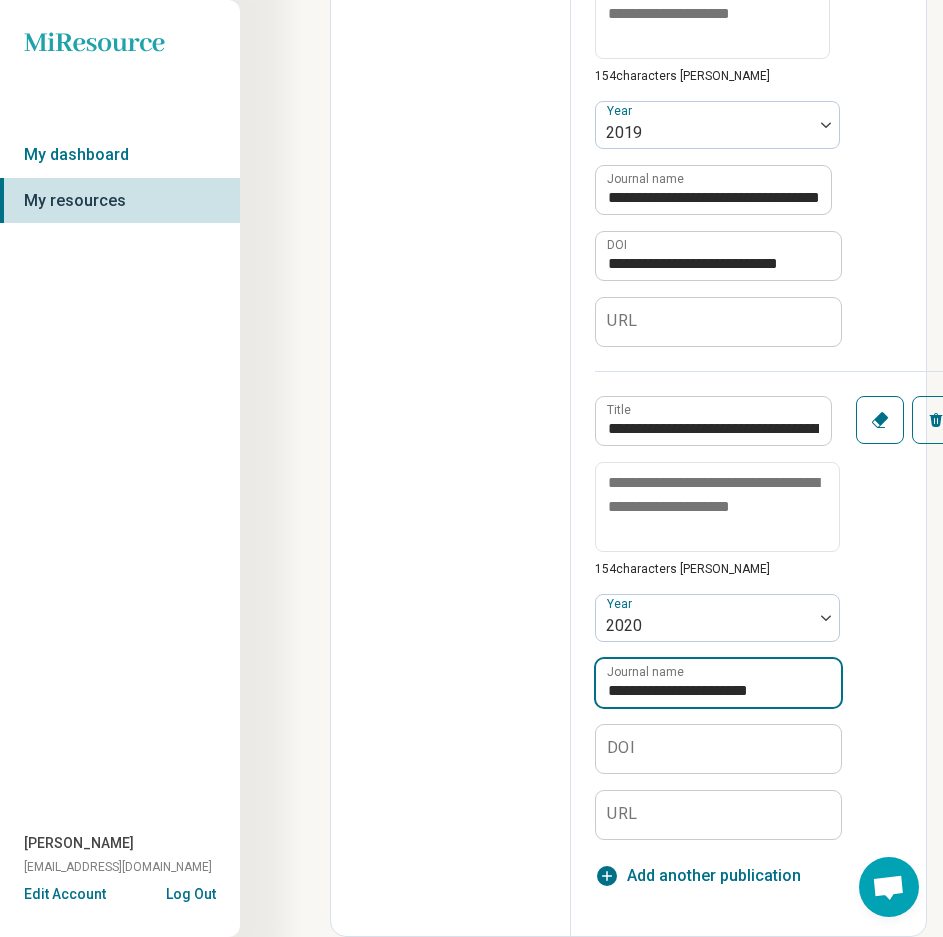 type on "**********" 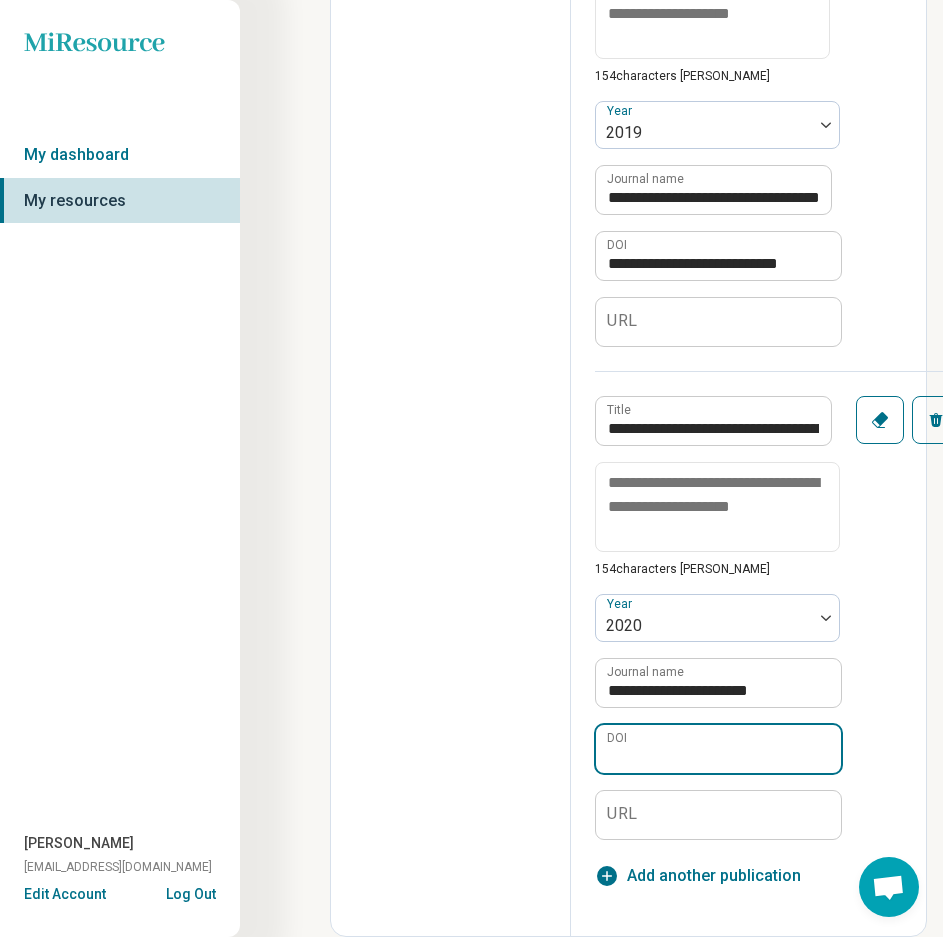 click on "DOI" at bounding box center [718, 749] 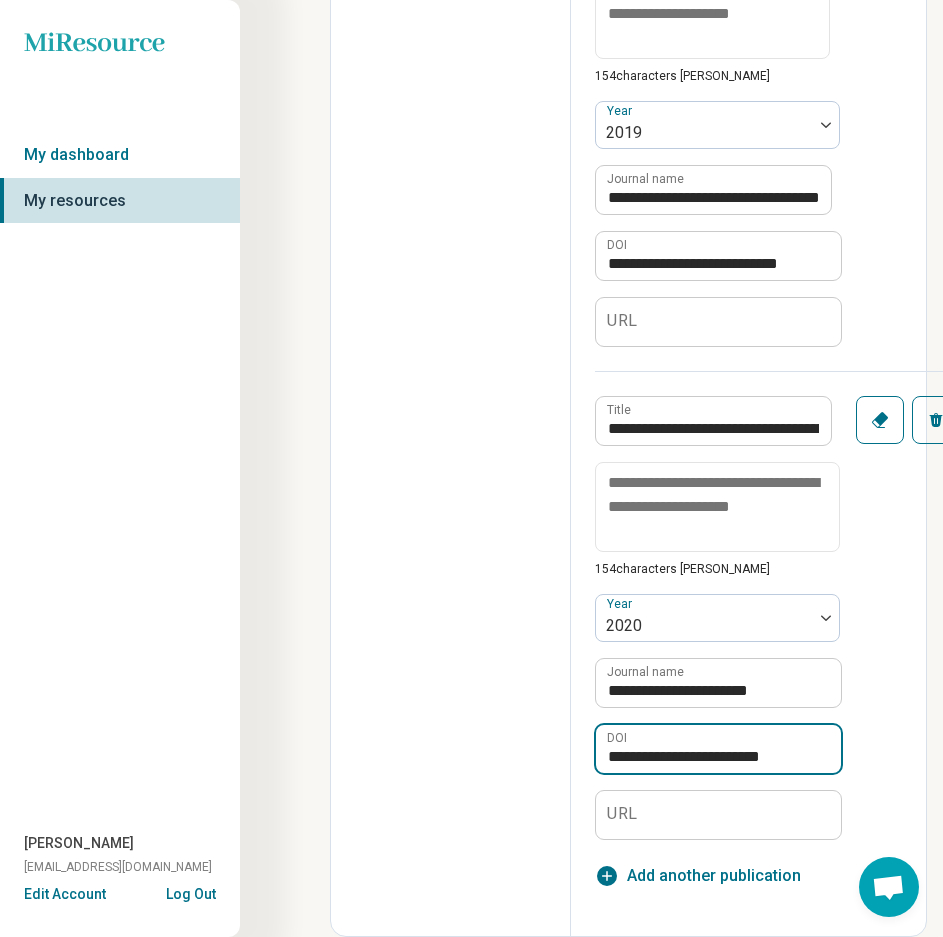 type on "**********" 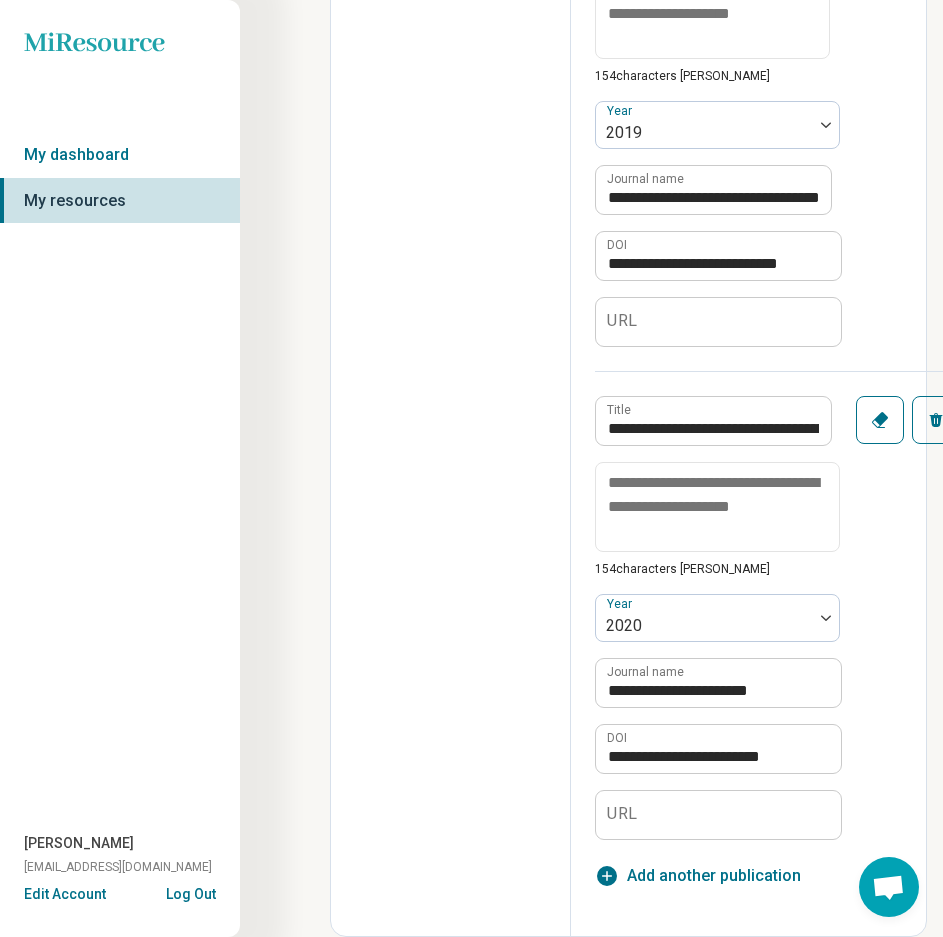 click on "**********" at bounding box center [777, 605] 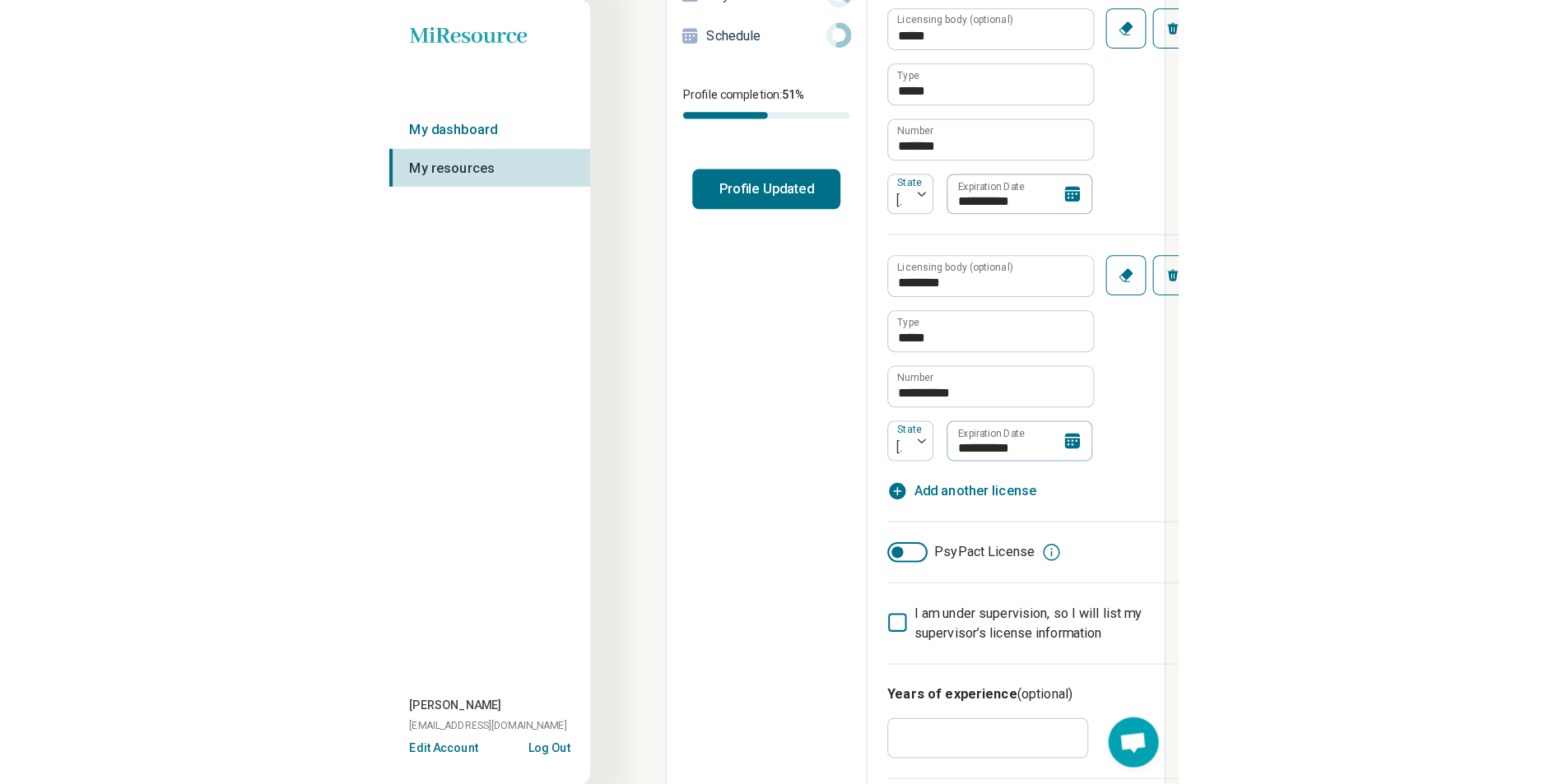 scroll, scrollTop: 0, scrollLeft: 0, axis: both 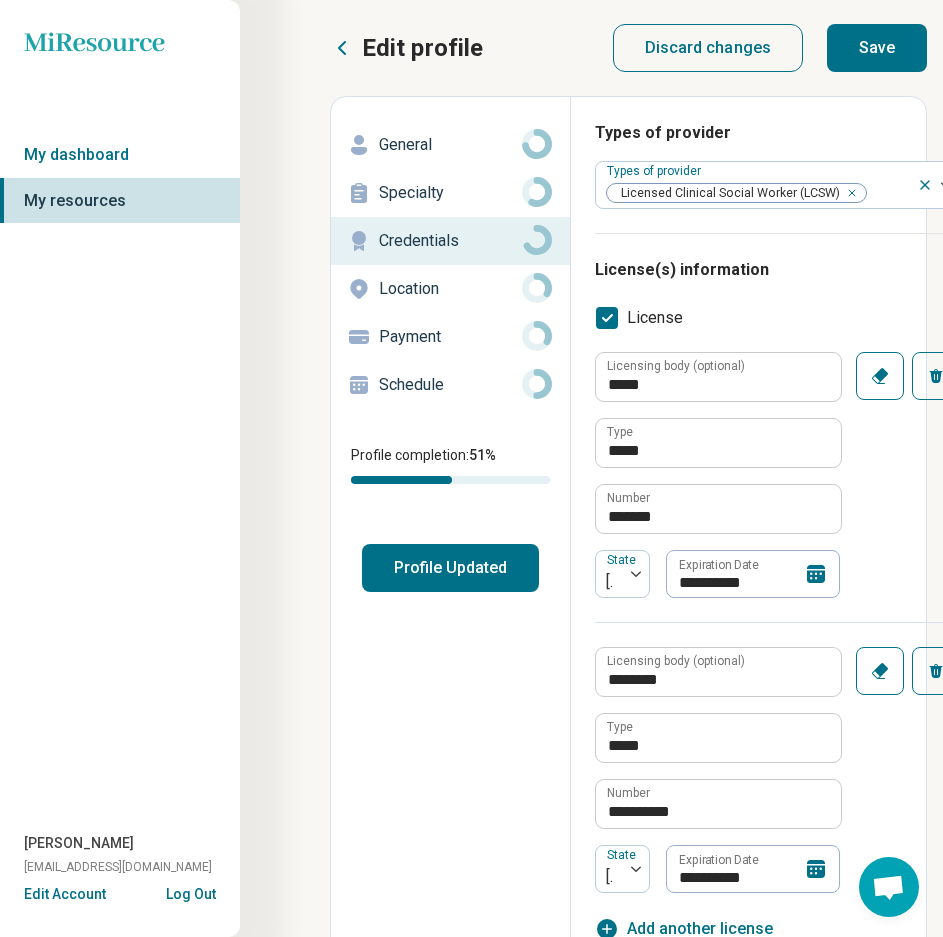 click on "Save" at bounding box center [877, 48] 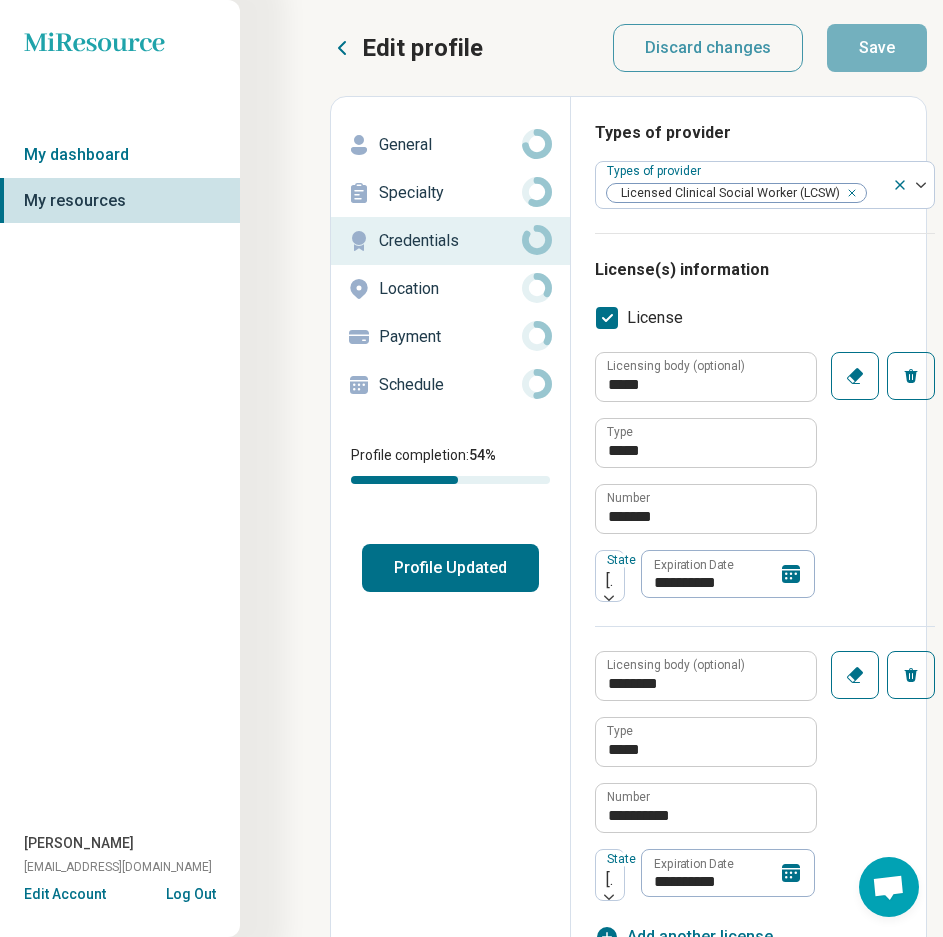 type on "*" 